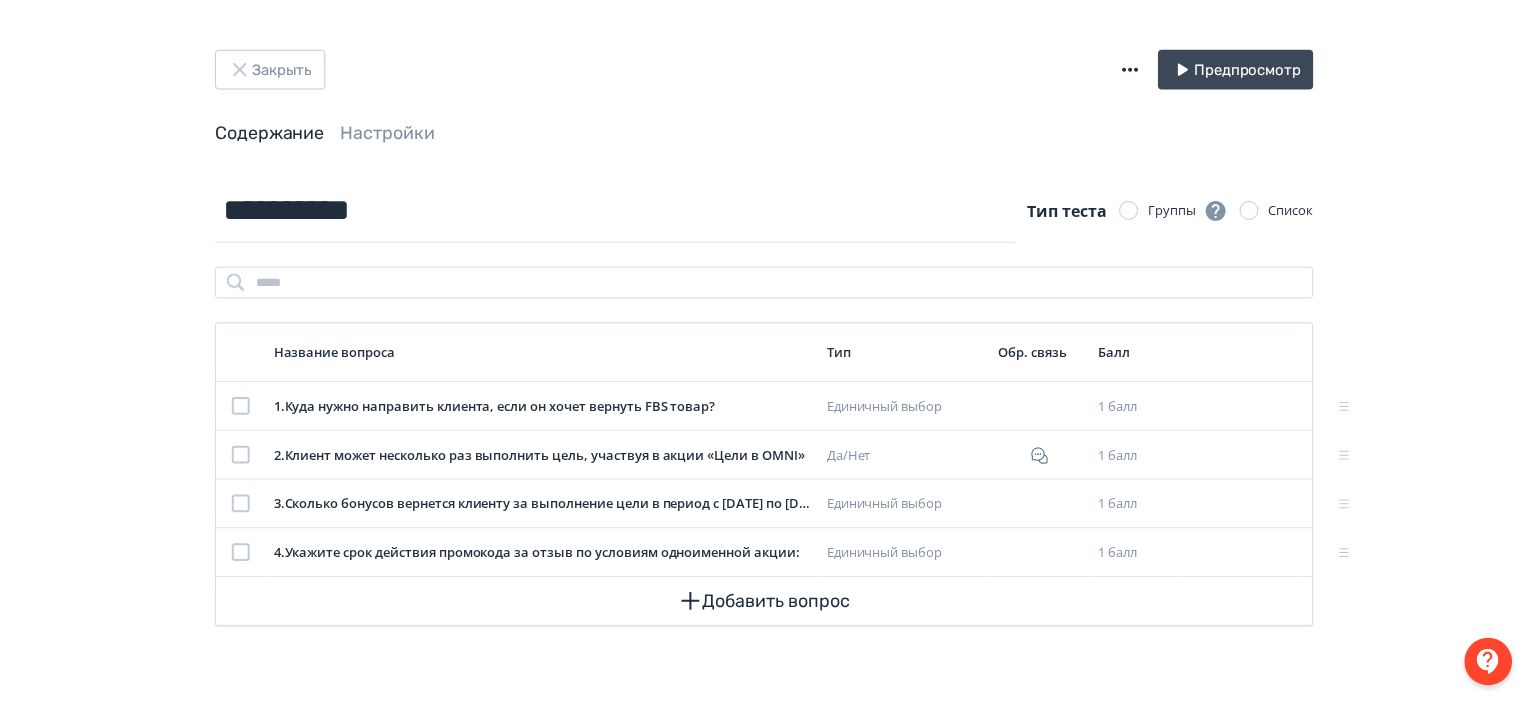 scroll, scrollTop: 0, scrollLeft: 0, axis: both 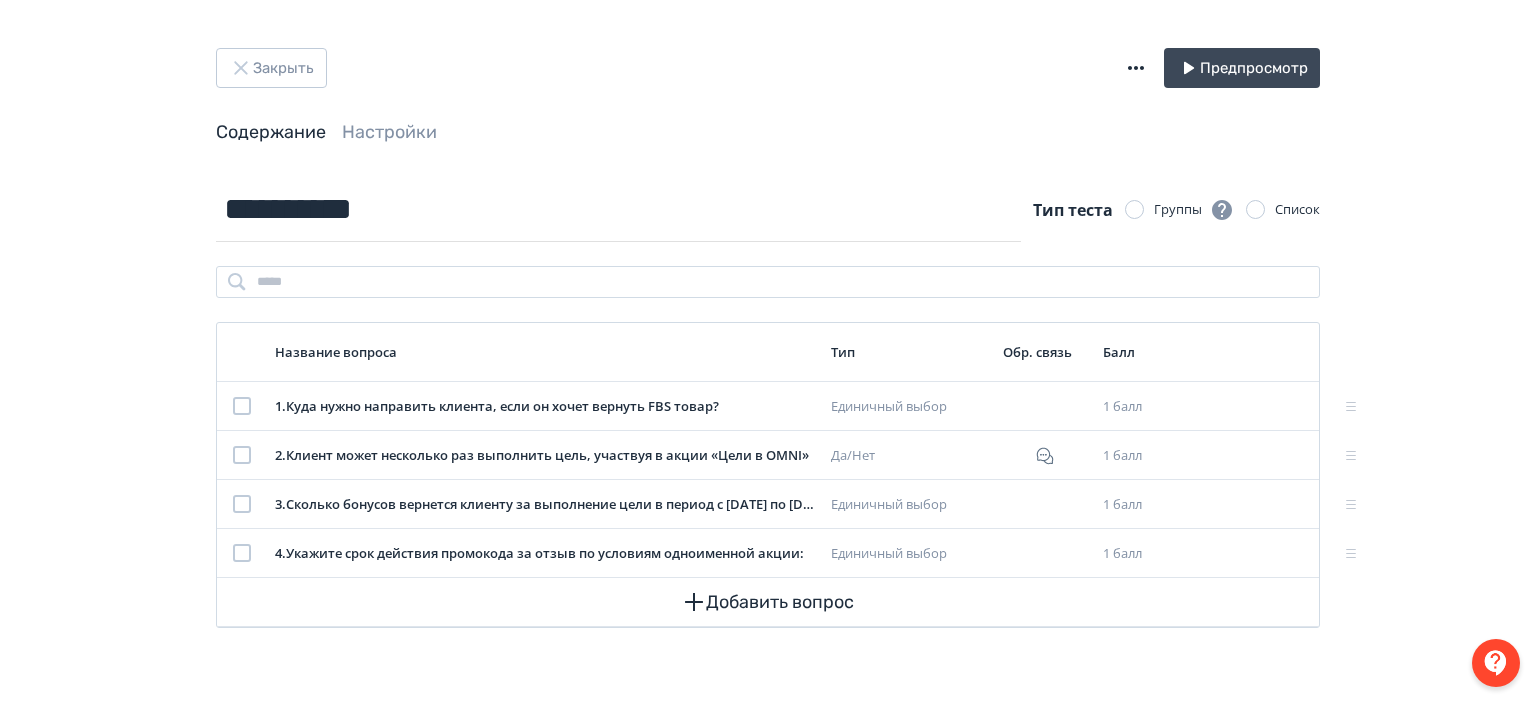 click on "Закрыть Предпросмотр" at bounding box center (768, 68) 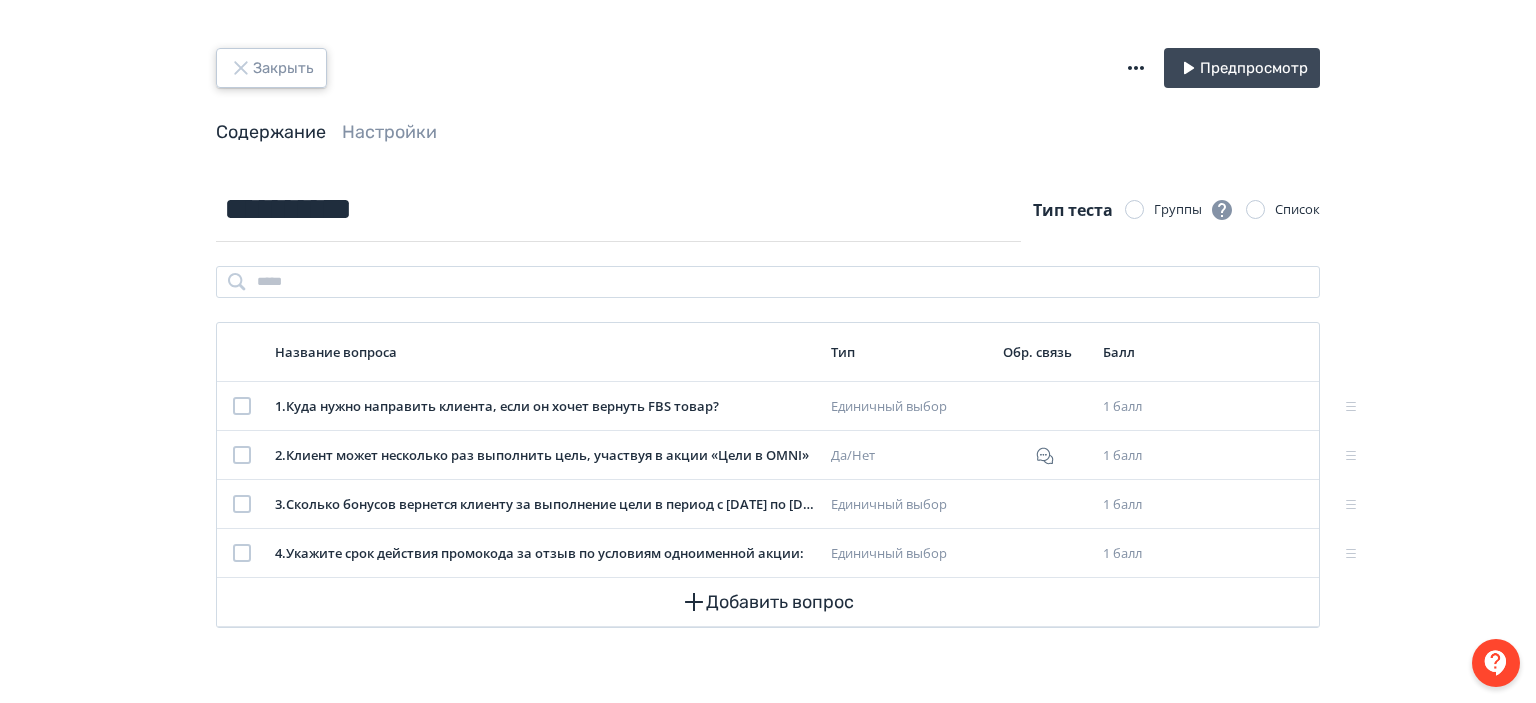 click on "Закрыть" at bounding box center [271, 68] 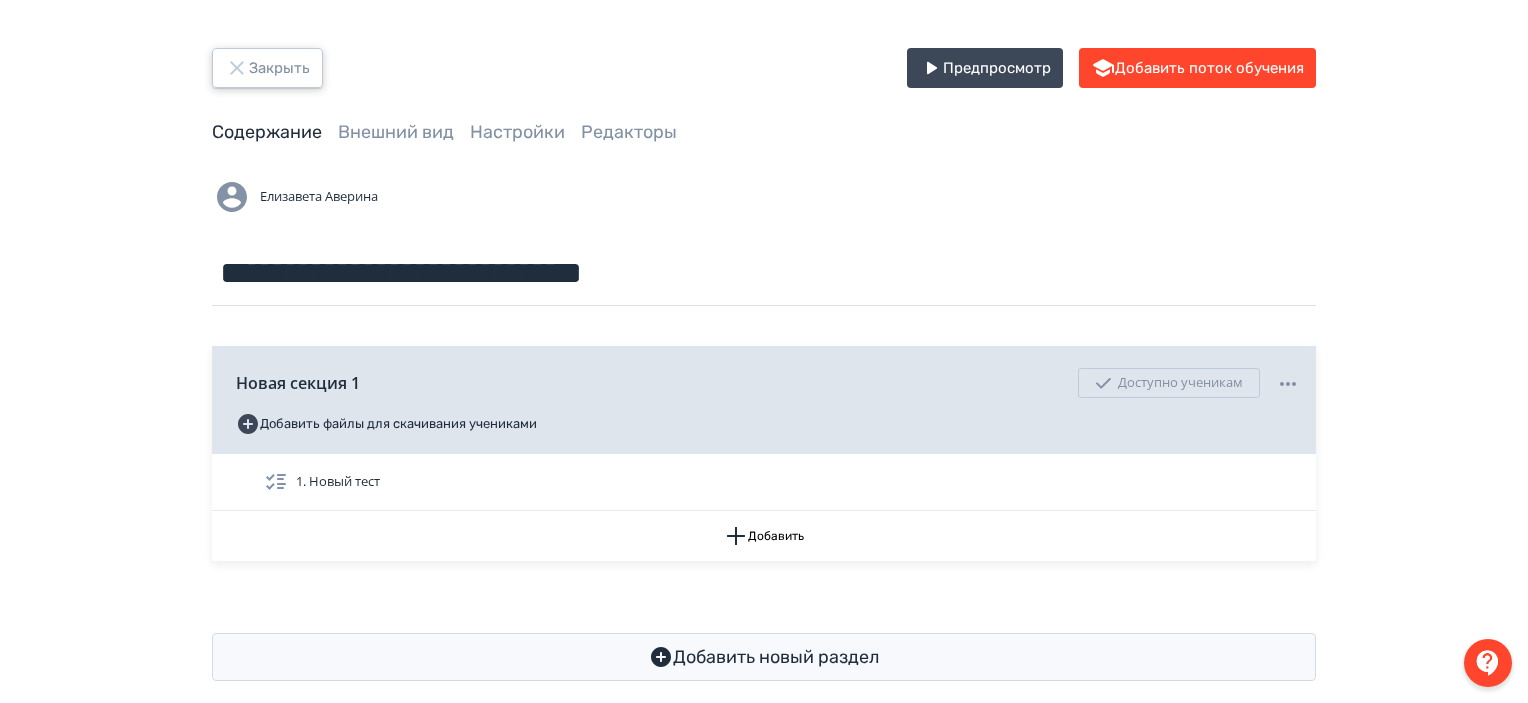 click on "Закрыть" at bounding box center [267, 68] 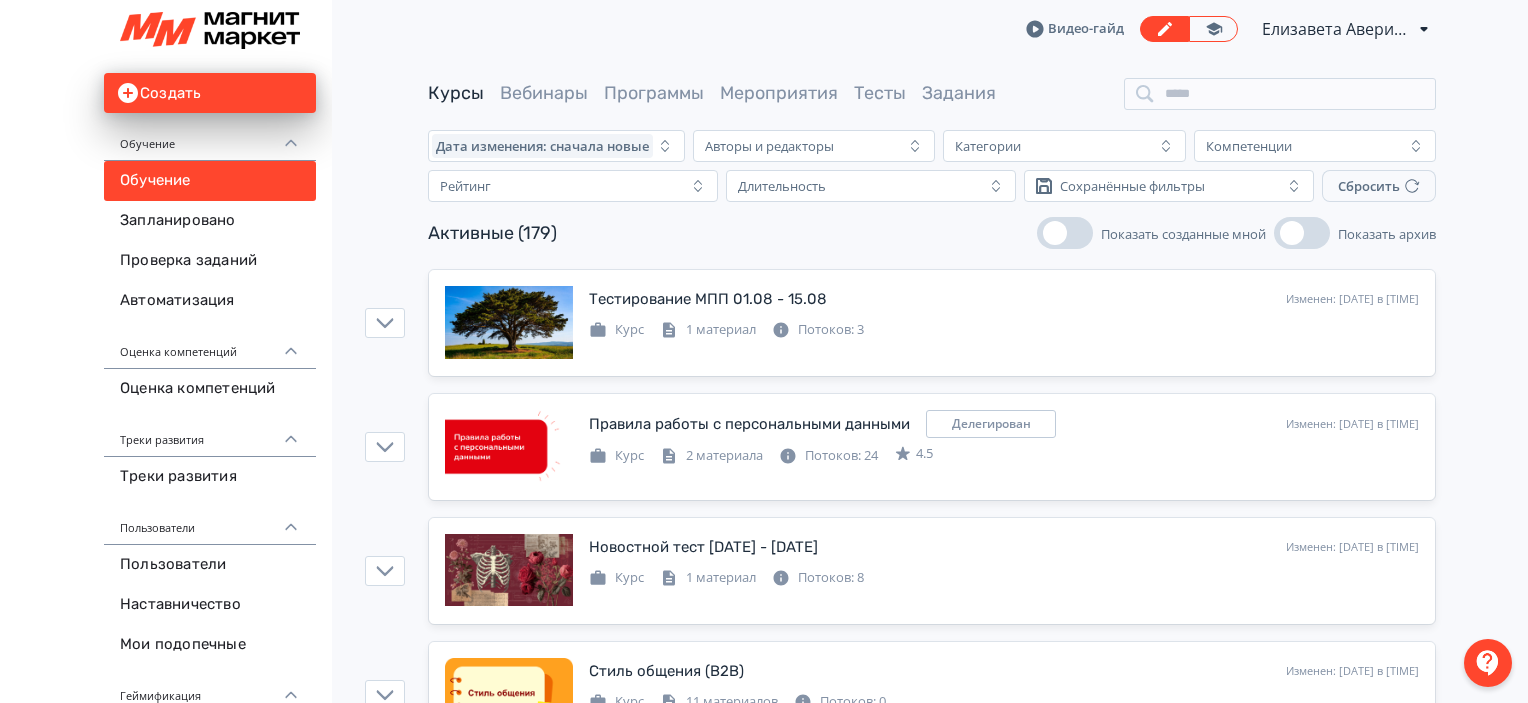 scroll, scrollTop: 1187, scrollLeft: 0, axis: vertical 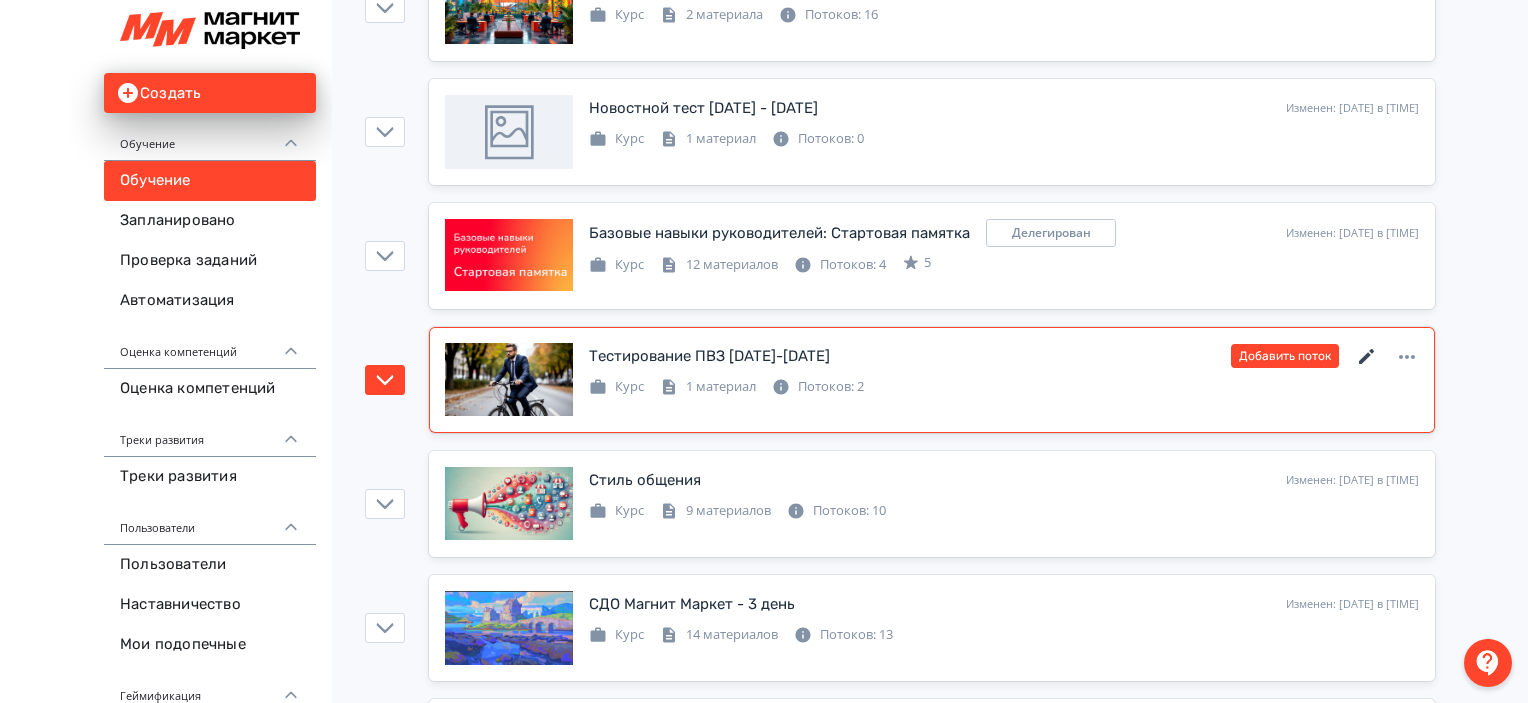 click 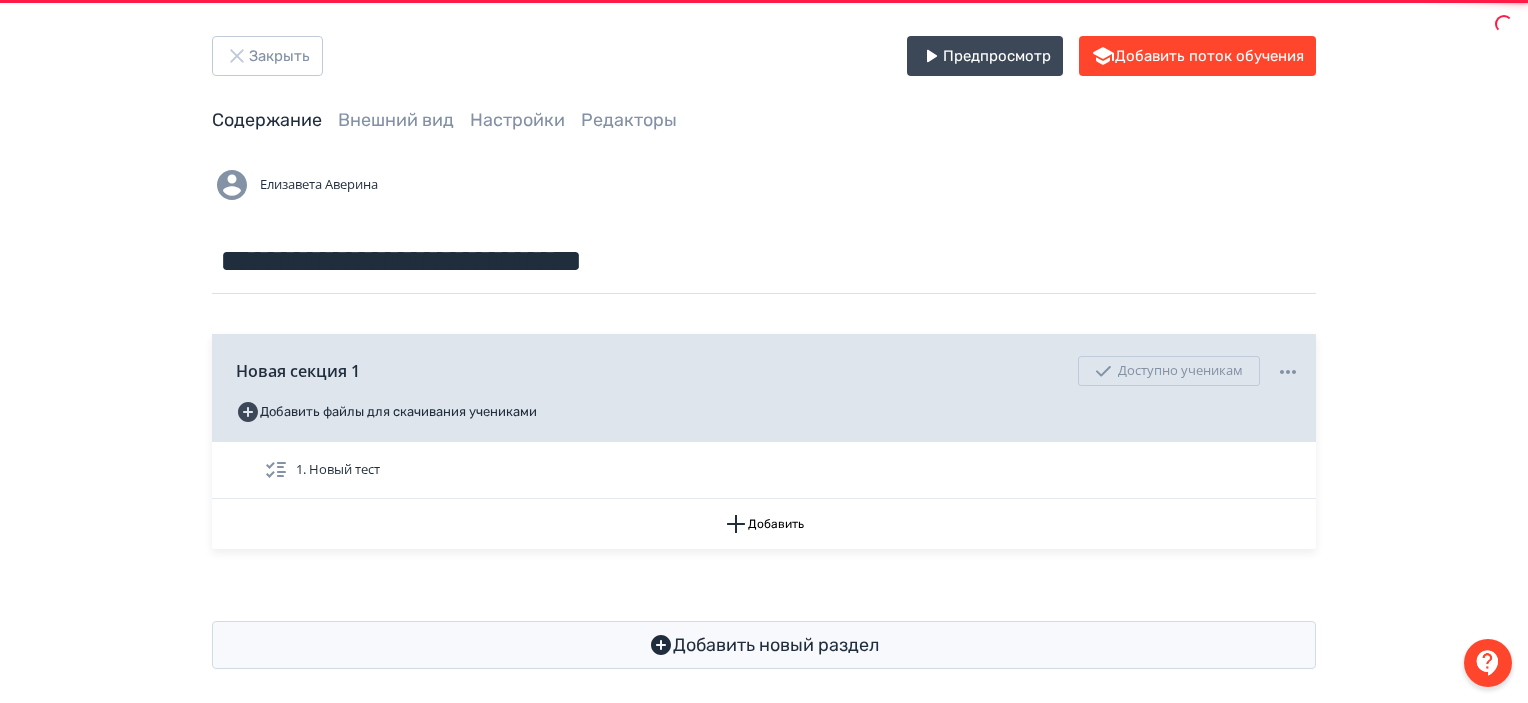 scroll, scrollTop: 0, scrollLeft: 0, axis: both 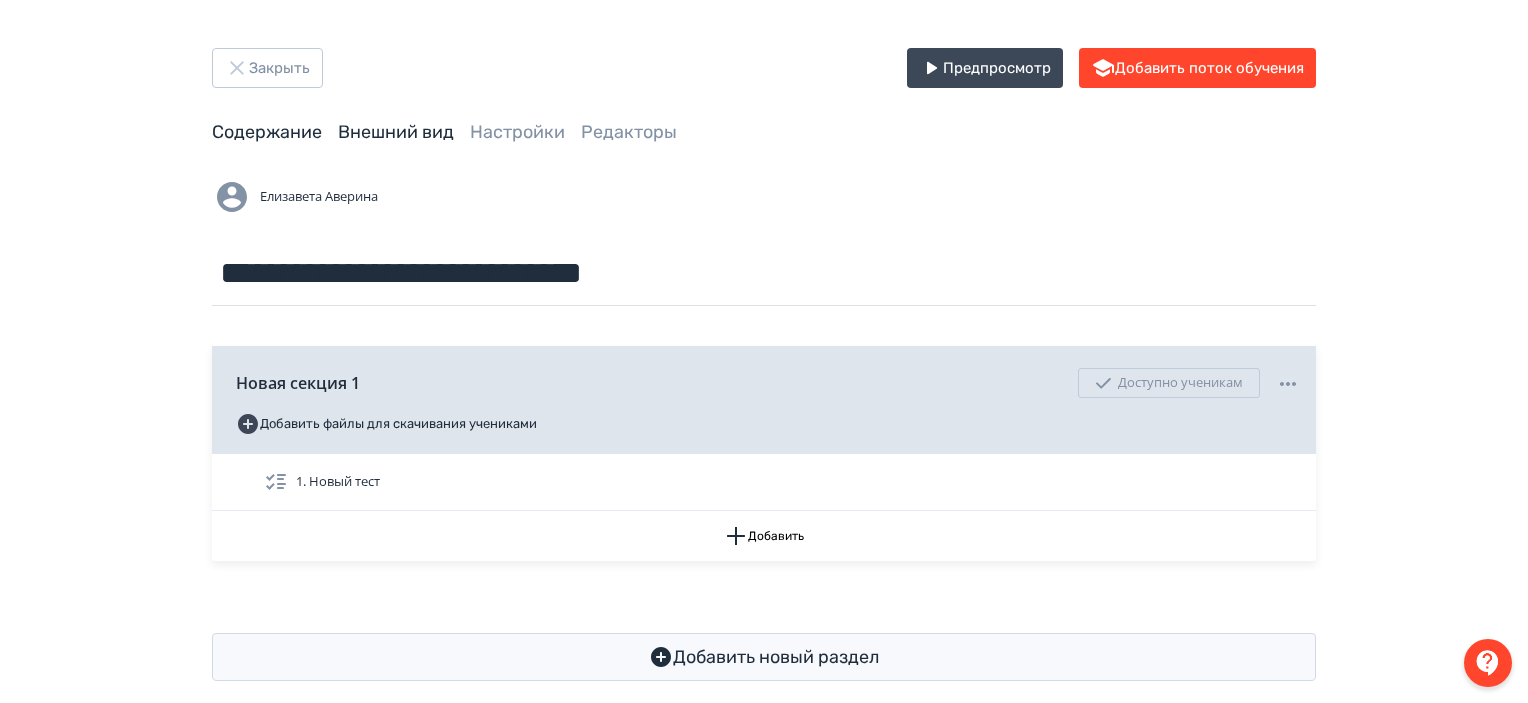 click on "Внешний вид" at bounding box center (396, 132) 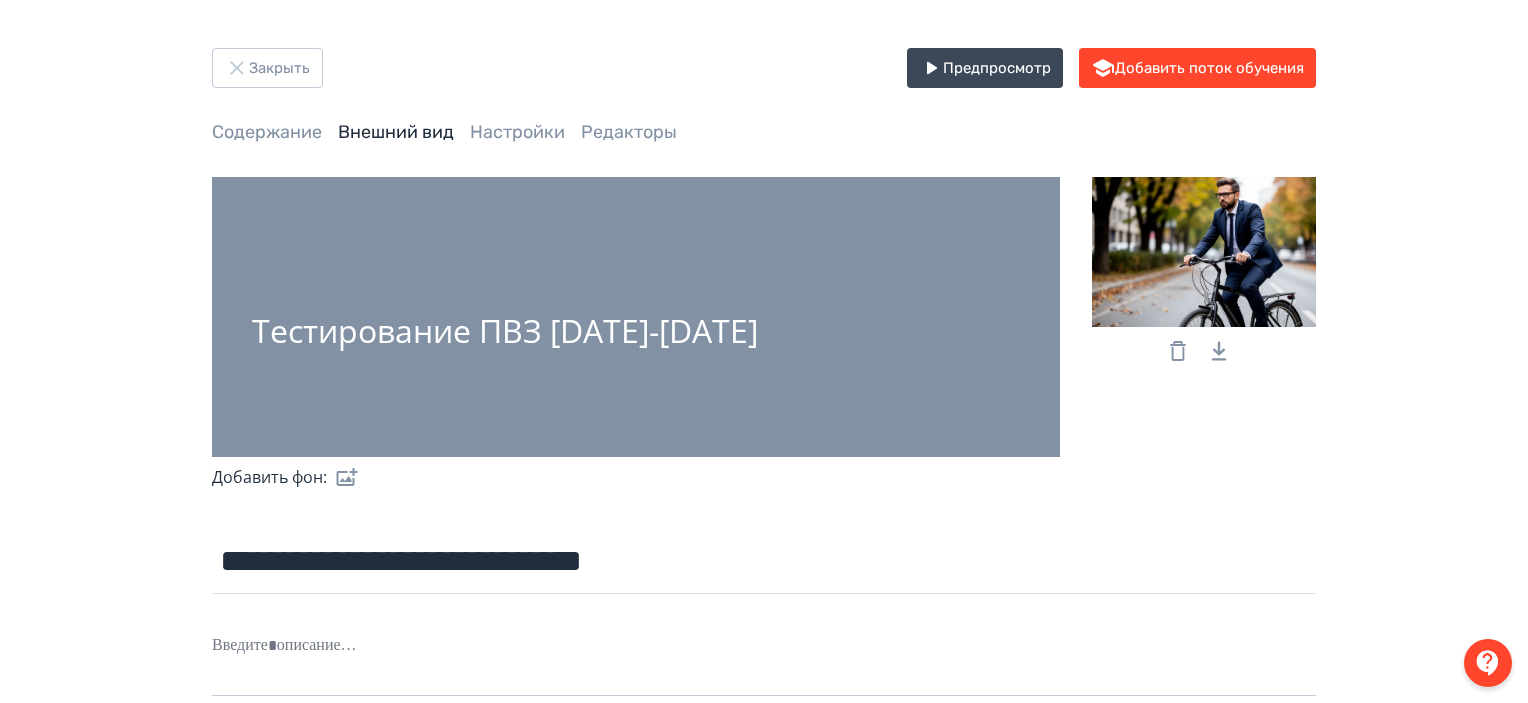click 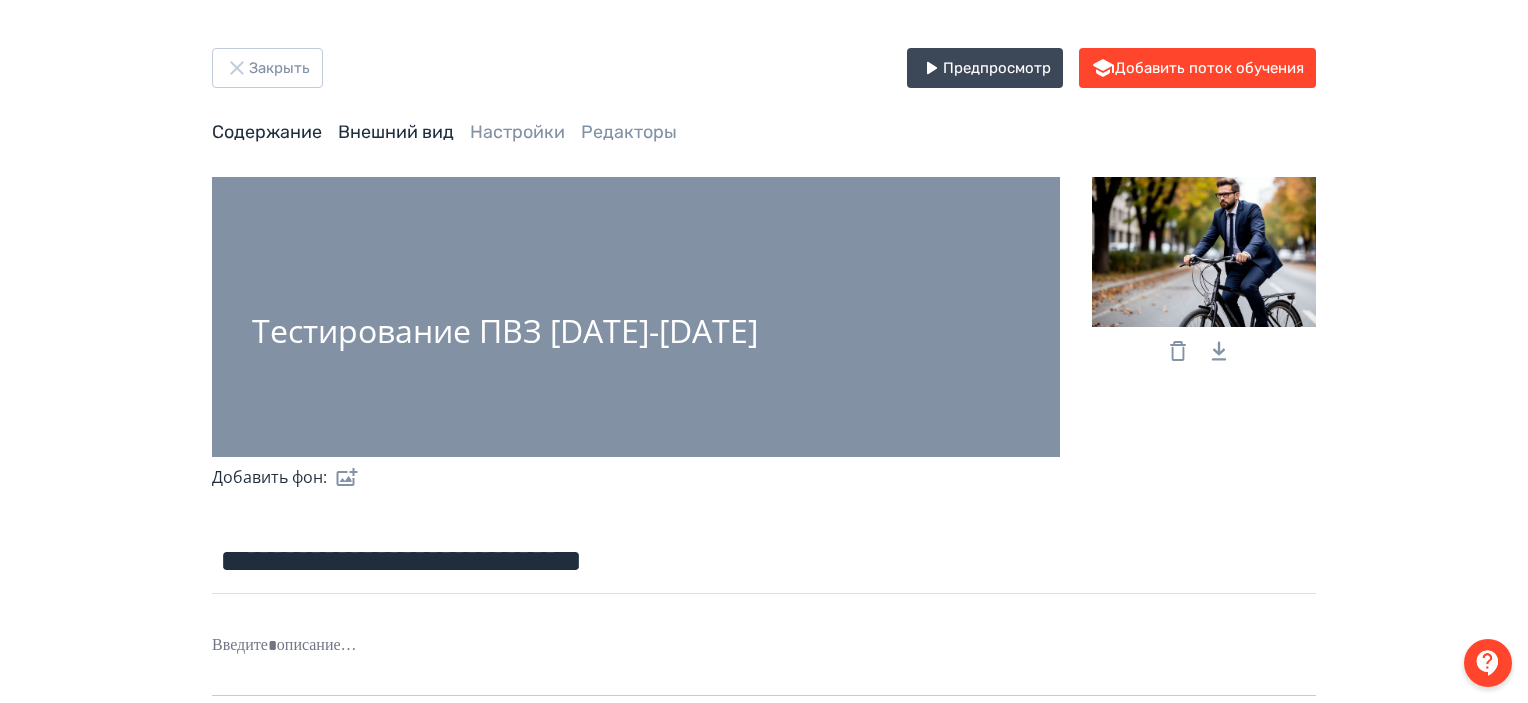 click on "Содержание" at bounding box center [267, 132] 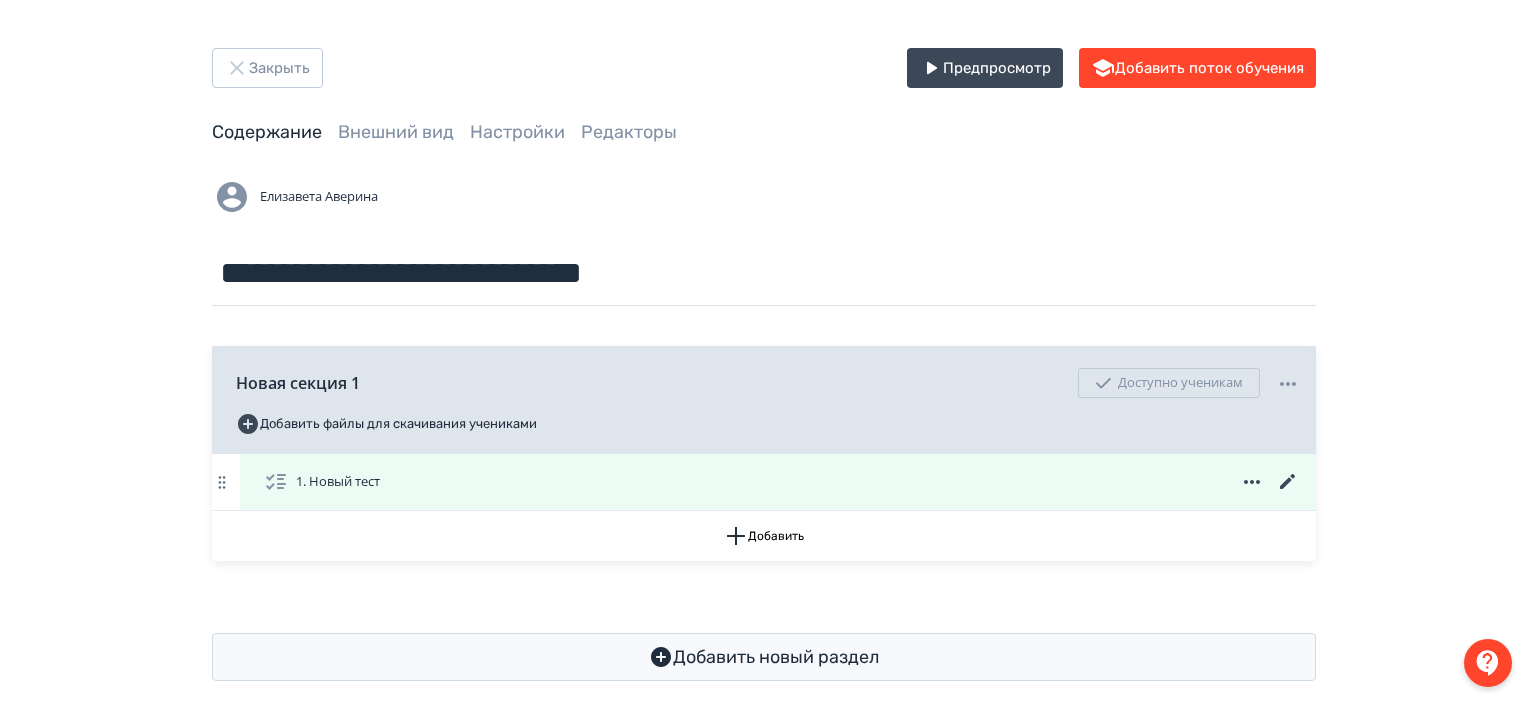 click 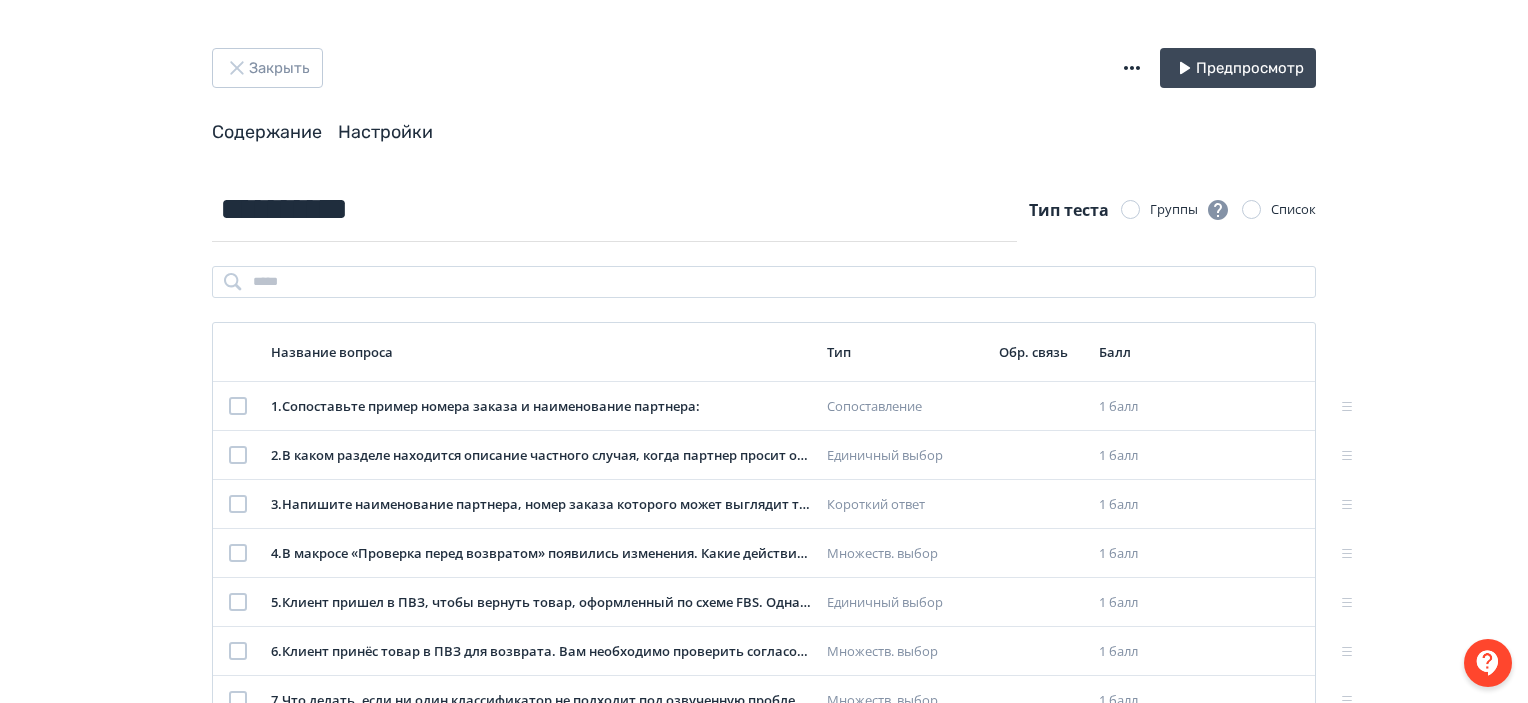 click on "Настройки" at bounding box center [385, 132] 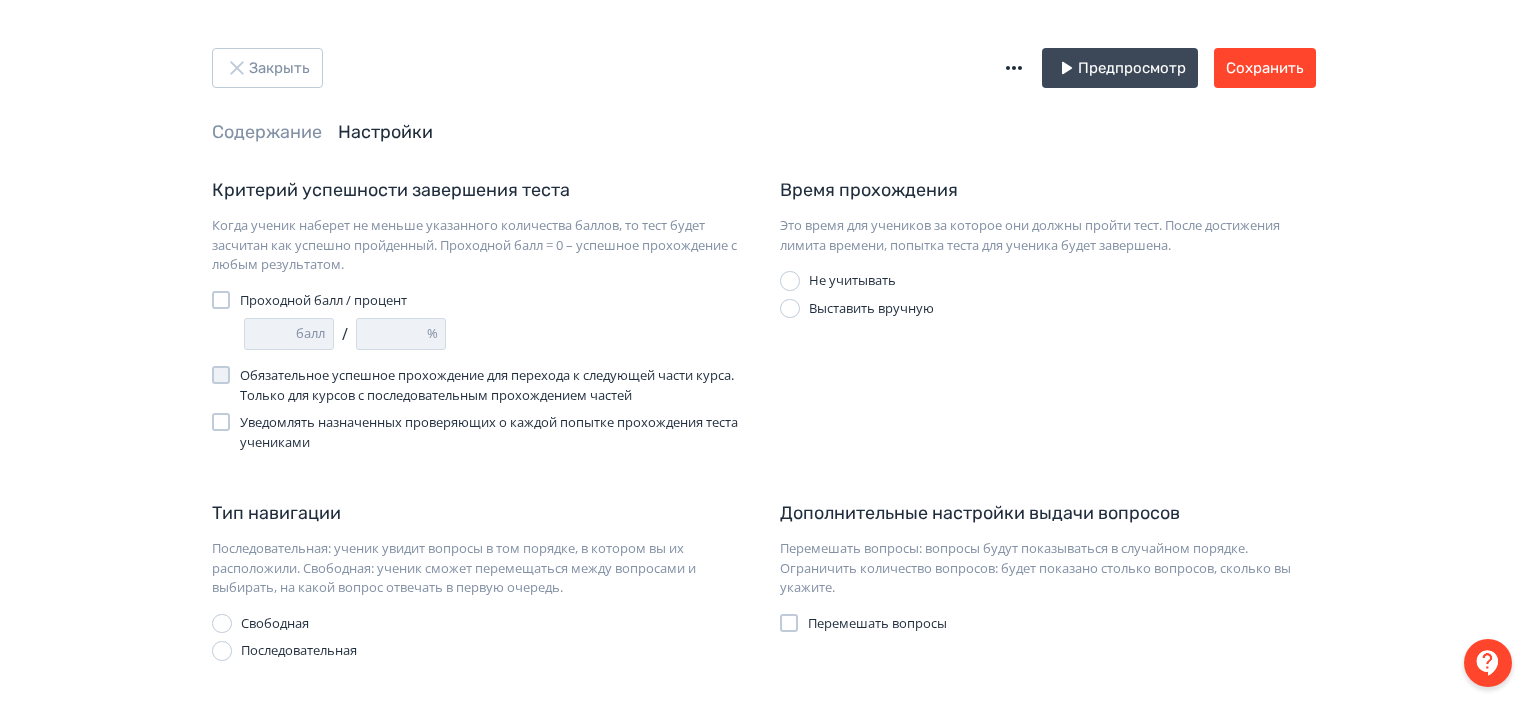 click on "Проходной балл / процент" at bounding box center (323, 301) 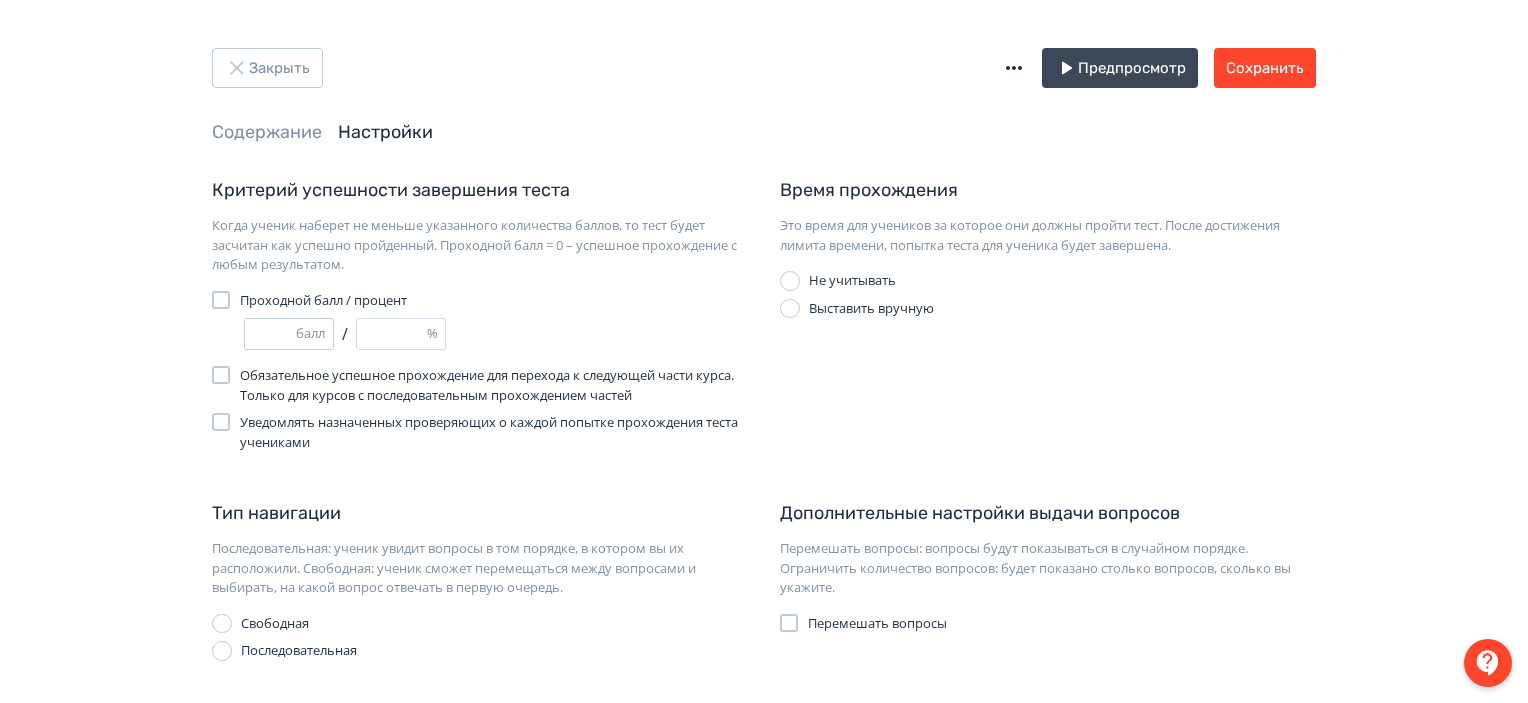 type on "*" 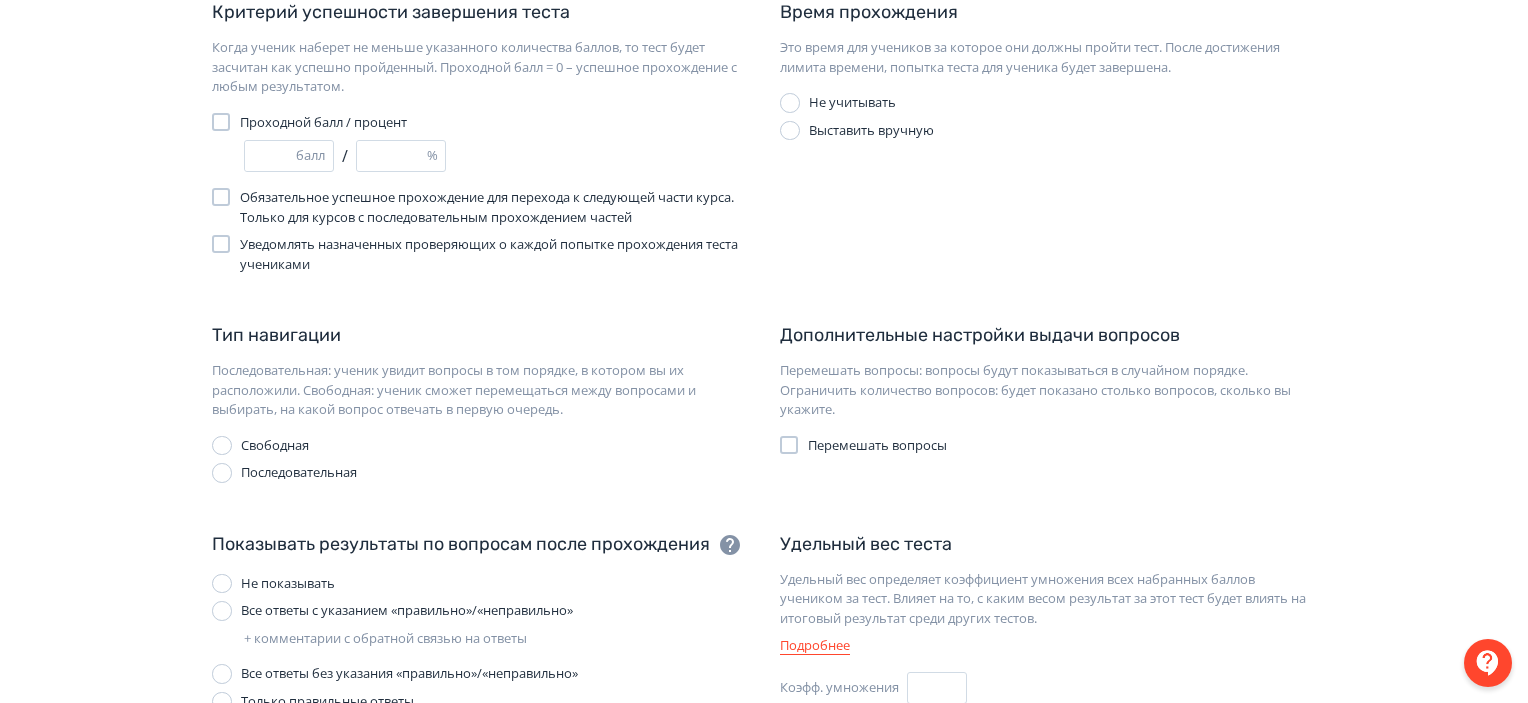 scroll, scrollTop: 180, scrollLeft: 0, axis: vertical 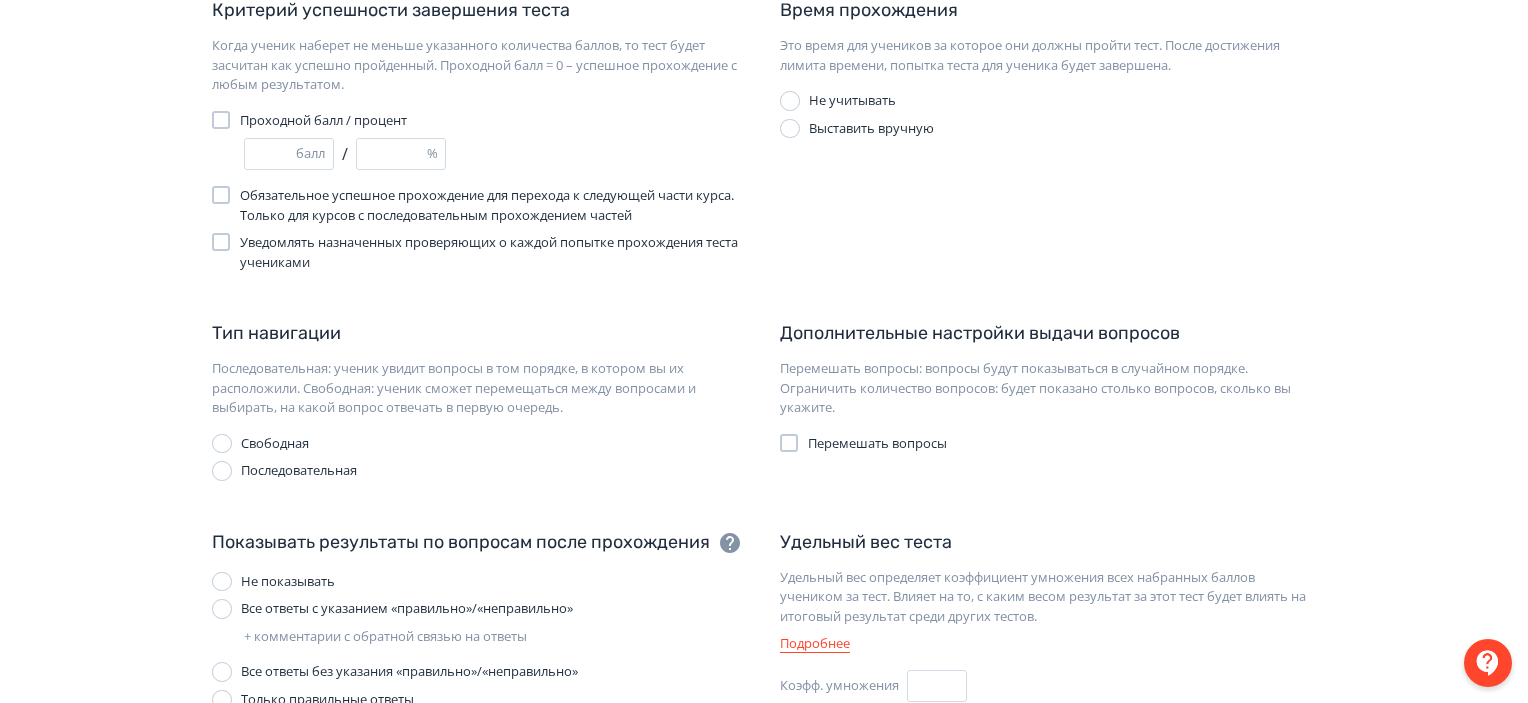 click at bounding box center (789, 443) 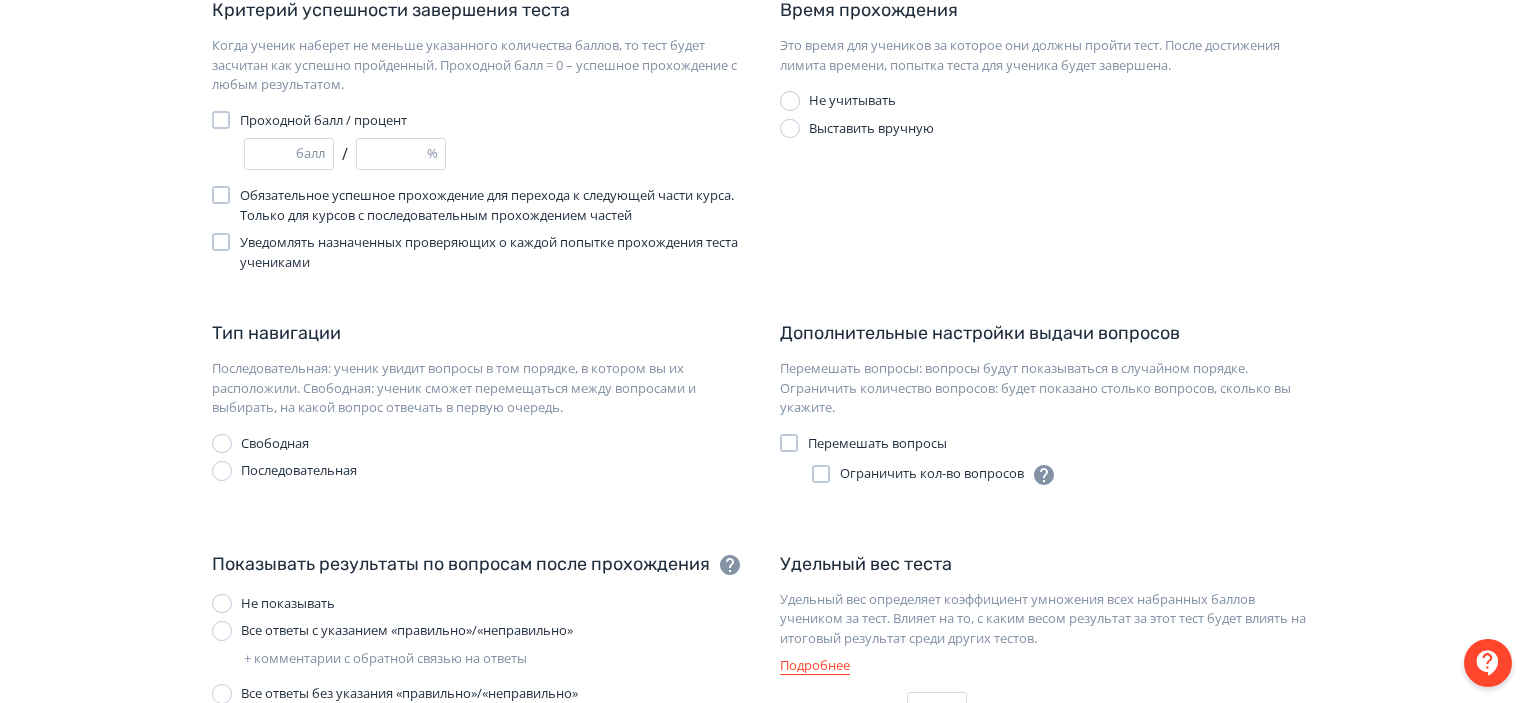 scroll, scrollTop: 484, scrollLeft: 0, axis: vertical 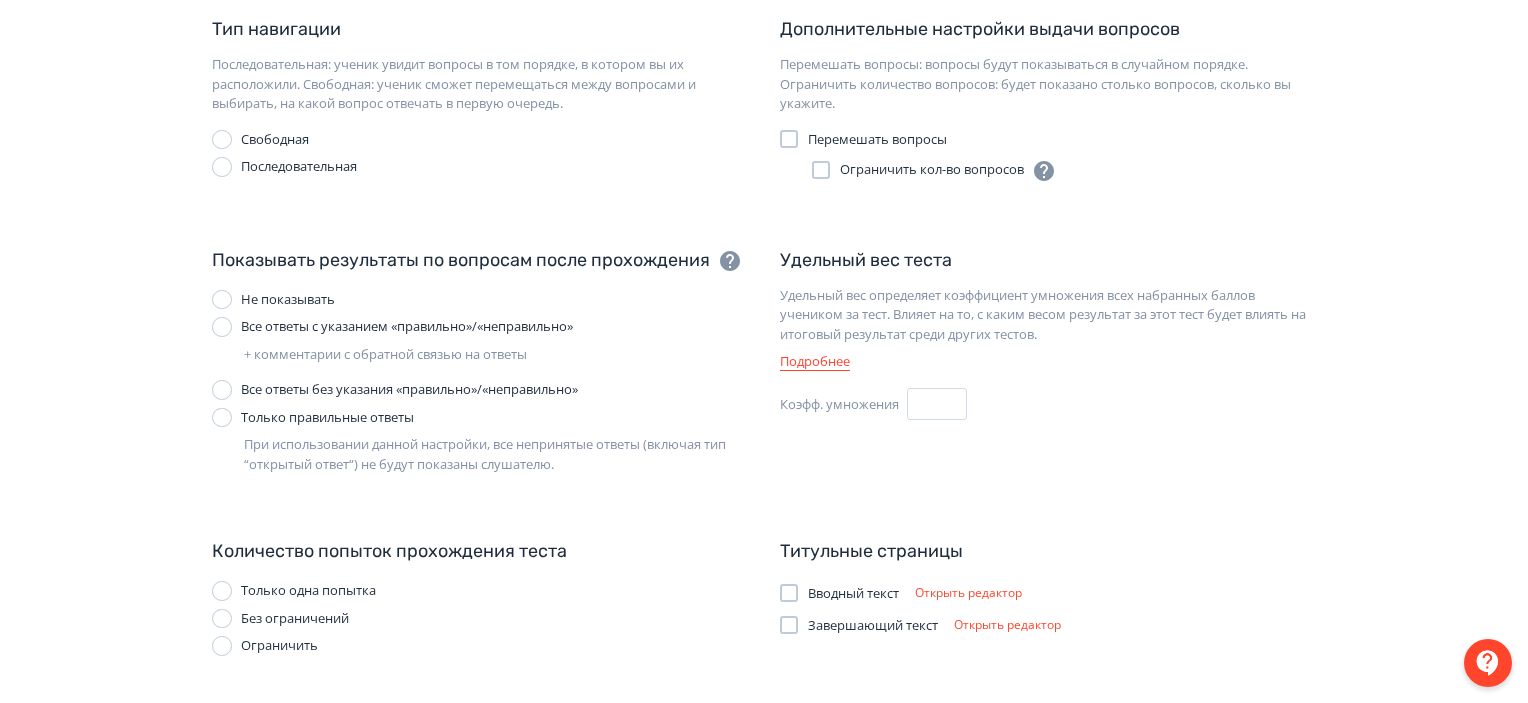 click on "Все ответы с указанием «правильно»/«неправильно»" at bounding box center [407, 327] 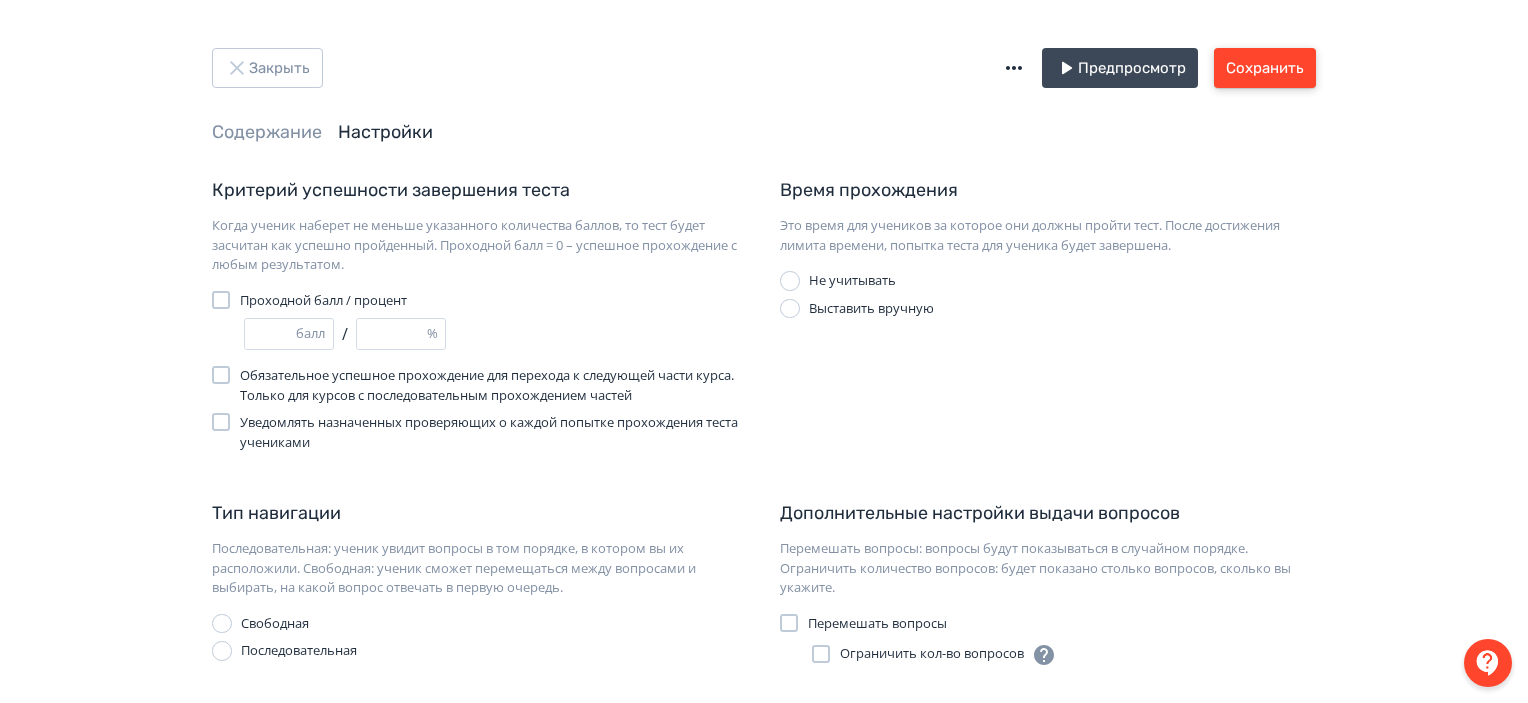 click on "Сохранить" at bounding box center [1265, 68] 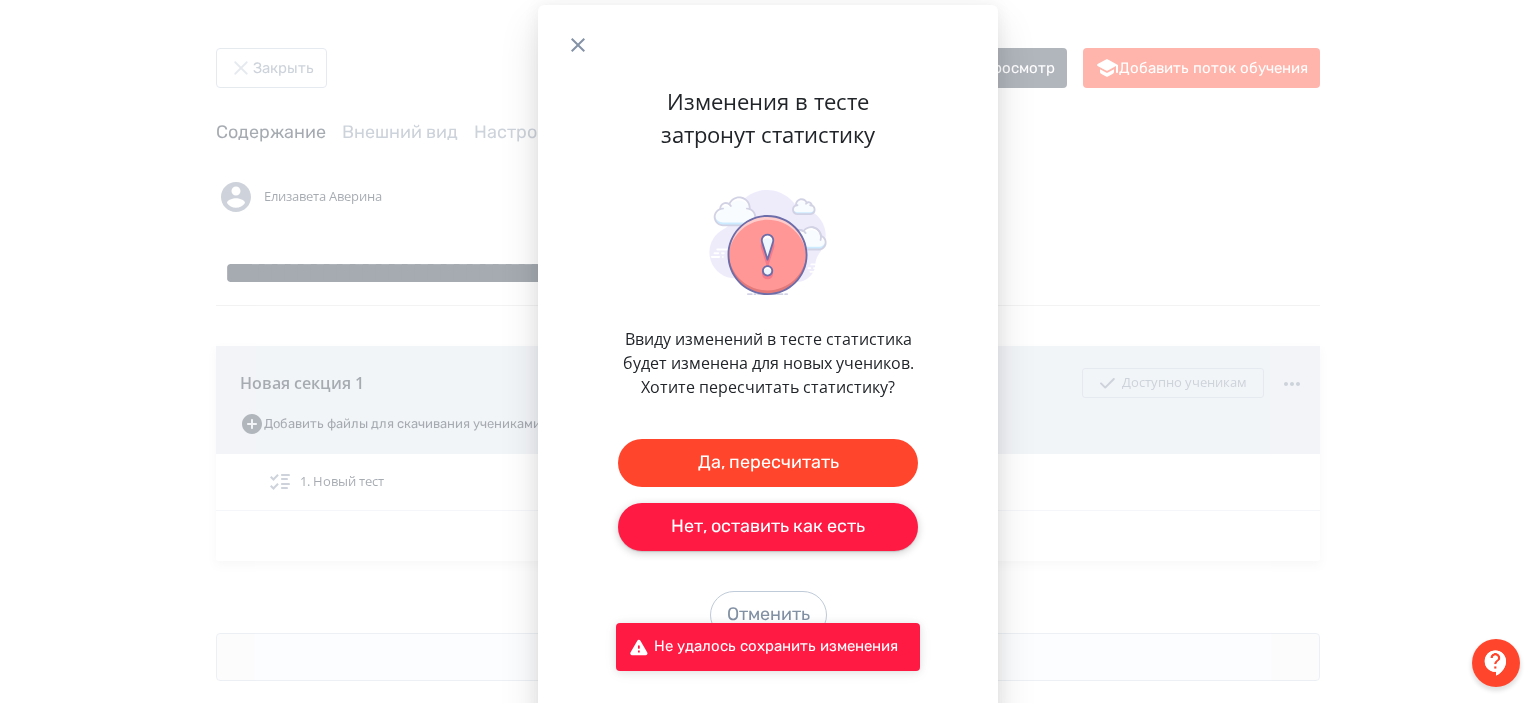 click on "Нет, оставить как есть" at bounding box center [768, 527] 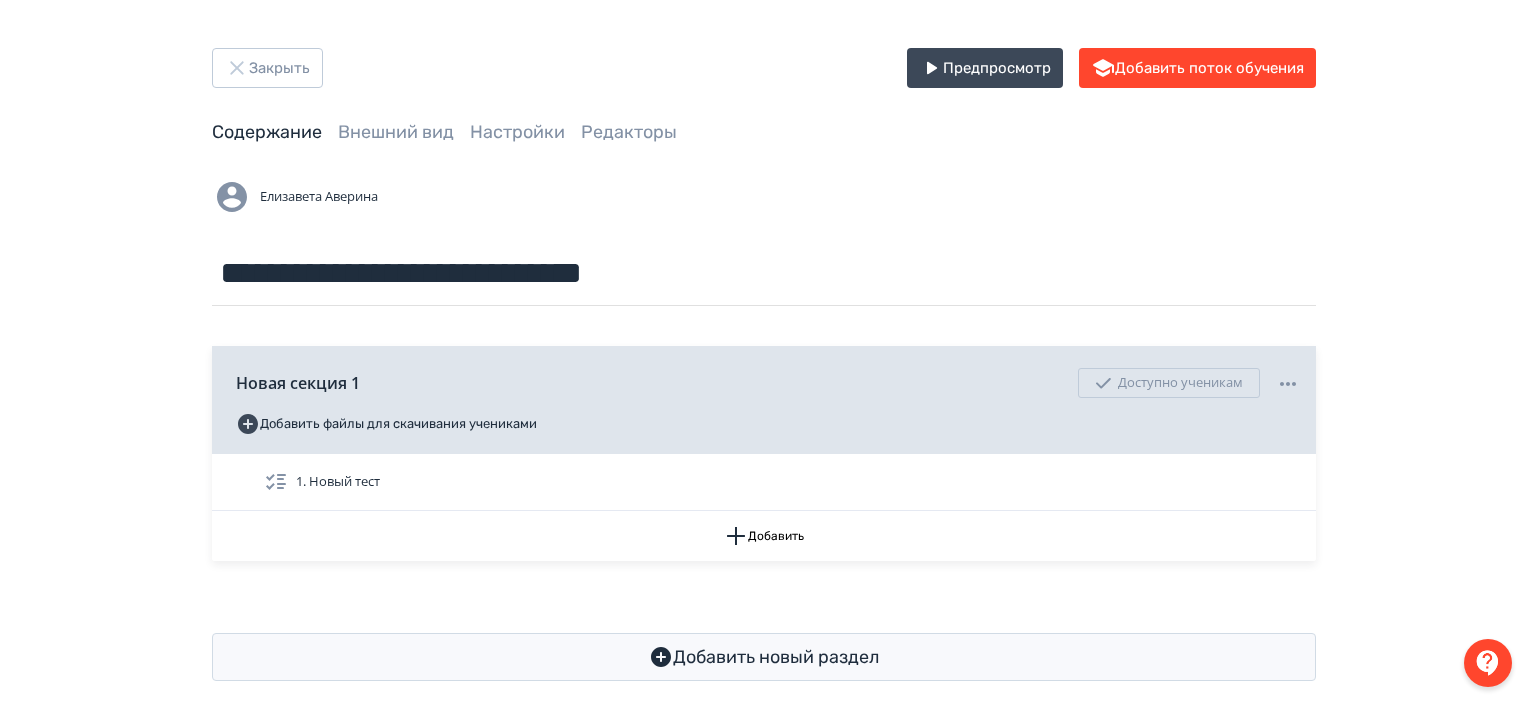 scroll, scrollTop: 26, scrollLeft: 0, axis: vertical 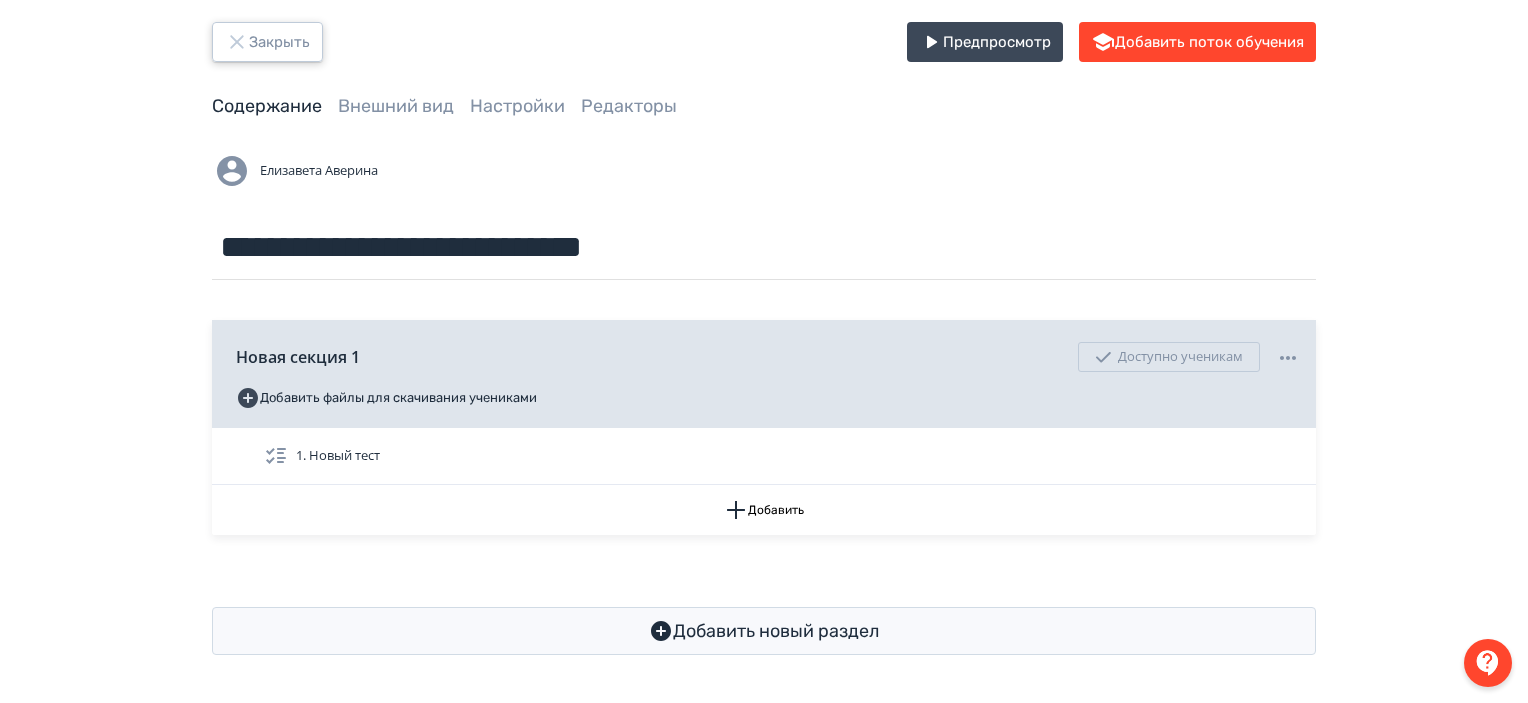 click on "Закрыть" at bounding box center [267, 42] 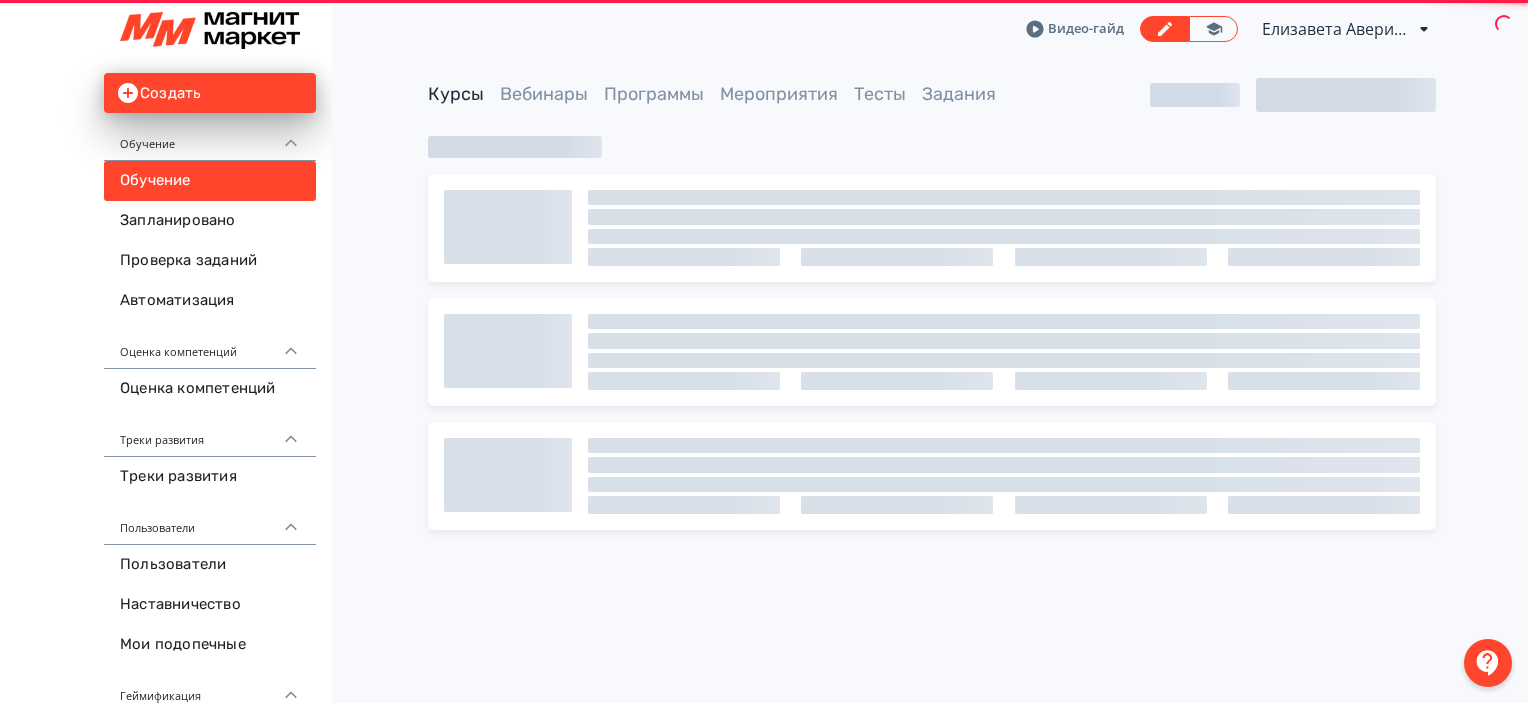 scroll, scrollTop: 0, scrollLeft: 0, axis: both 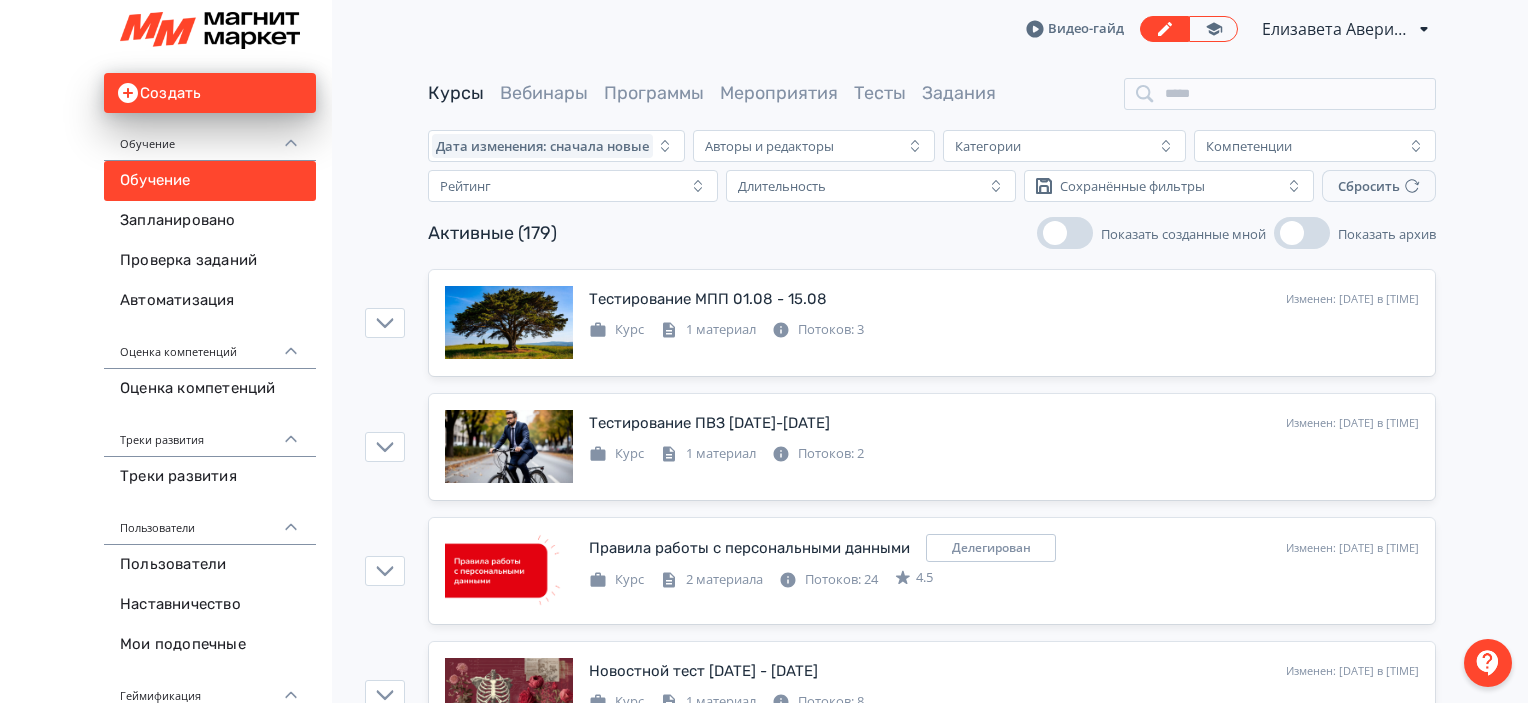 click on "Видео-гайд Елизавета Аверина PRO Повысьте эффективность платформы при помощи дополнительных возможностей." at bounding box center [932, 29] 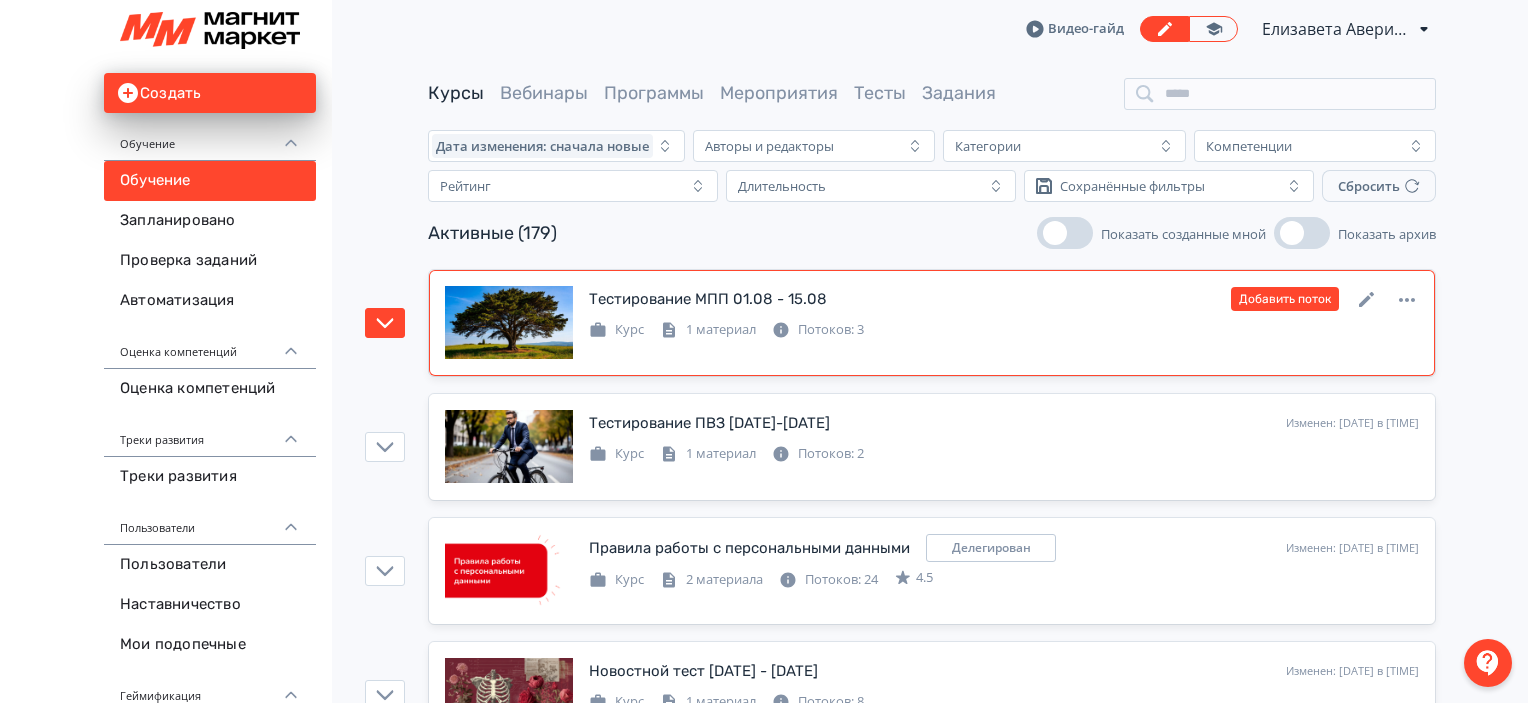 scroll, scrollTop: 132, scrollLeft: 0, axis: vertical 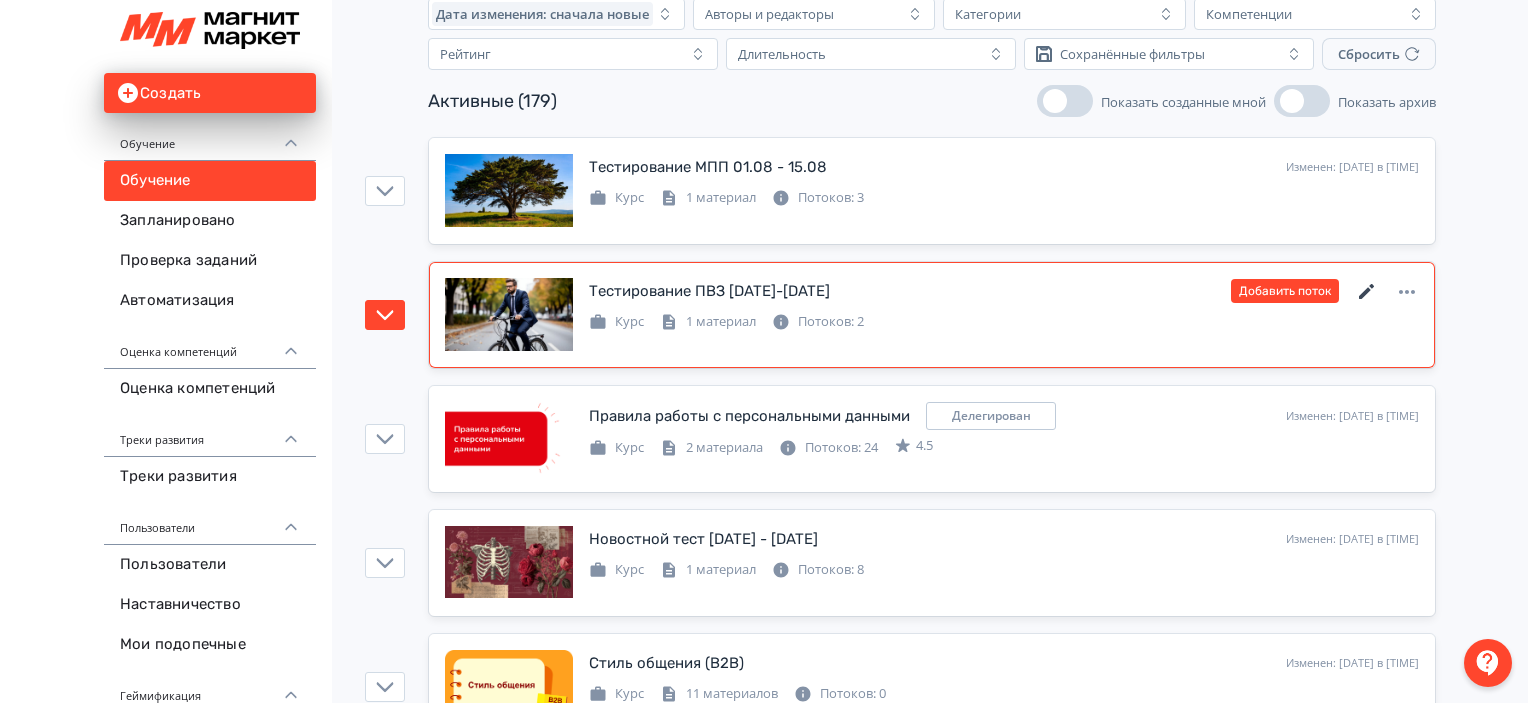 click 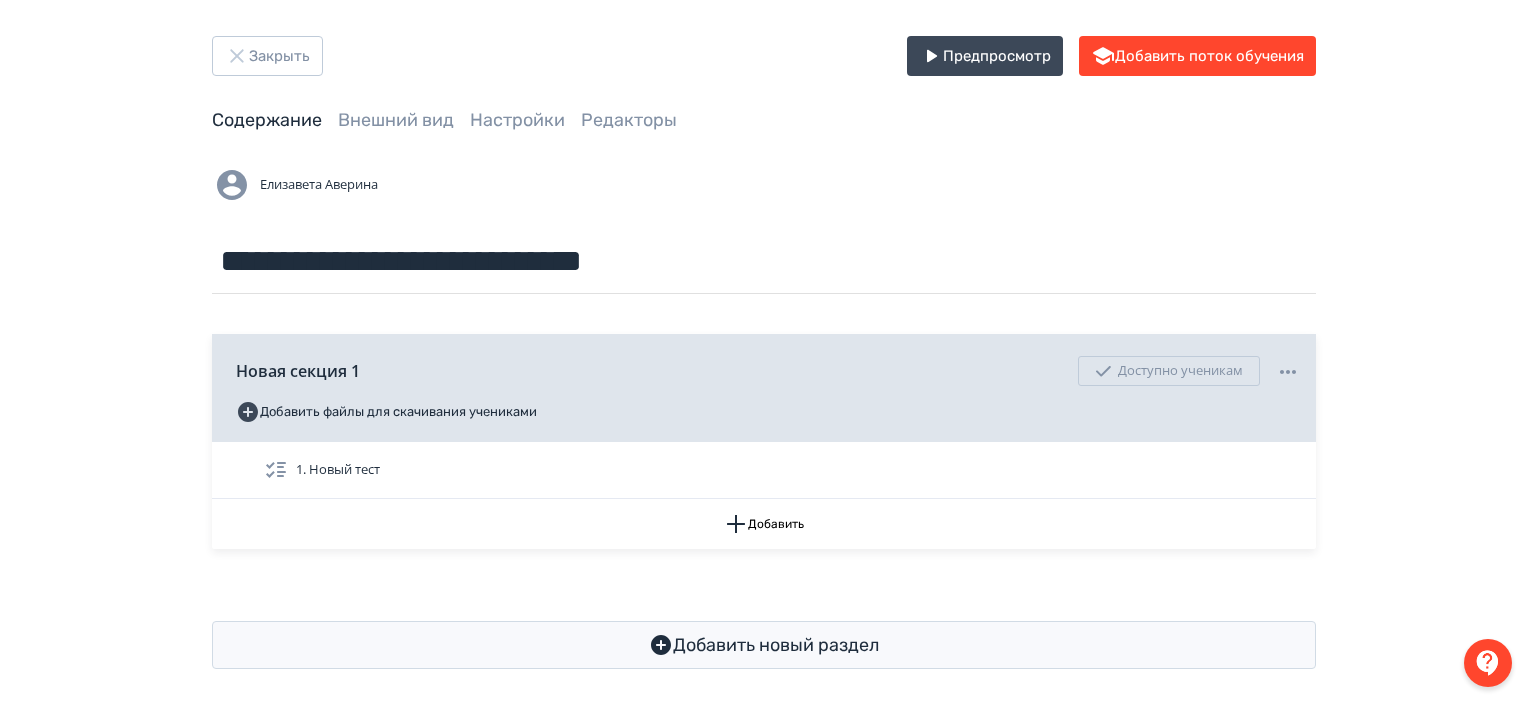 scroll, scrollTop: 0, scrollLeft: 0, axis: both 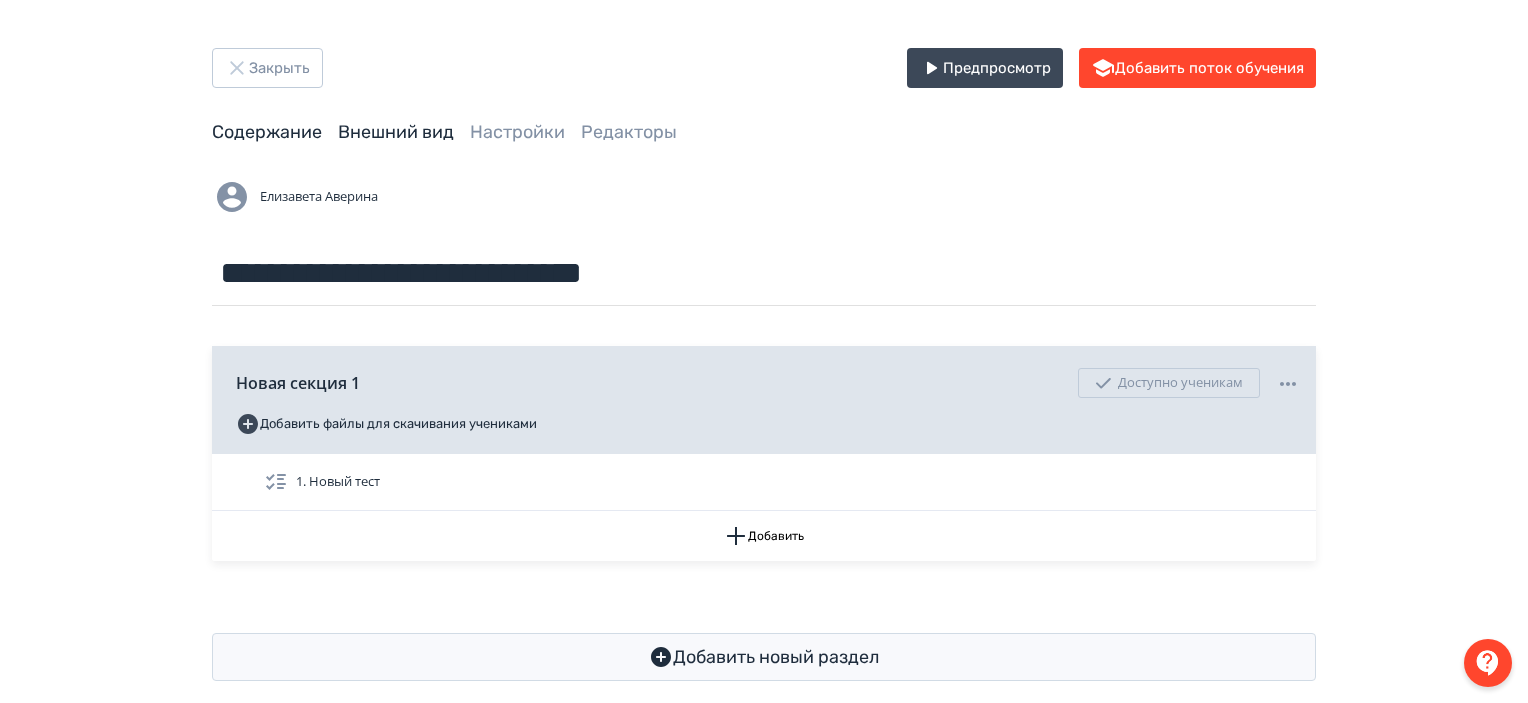 click on "Внешний вид" at bounding box center (396, 132) 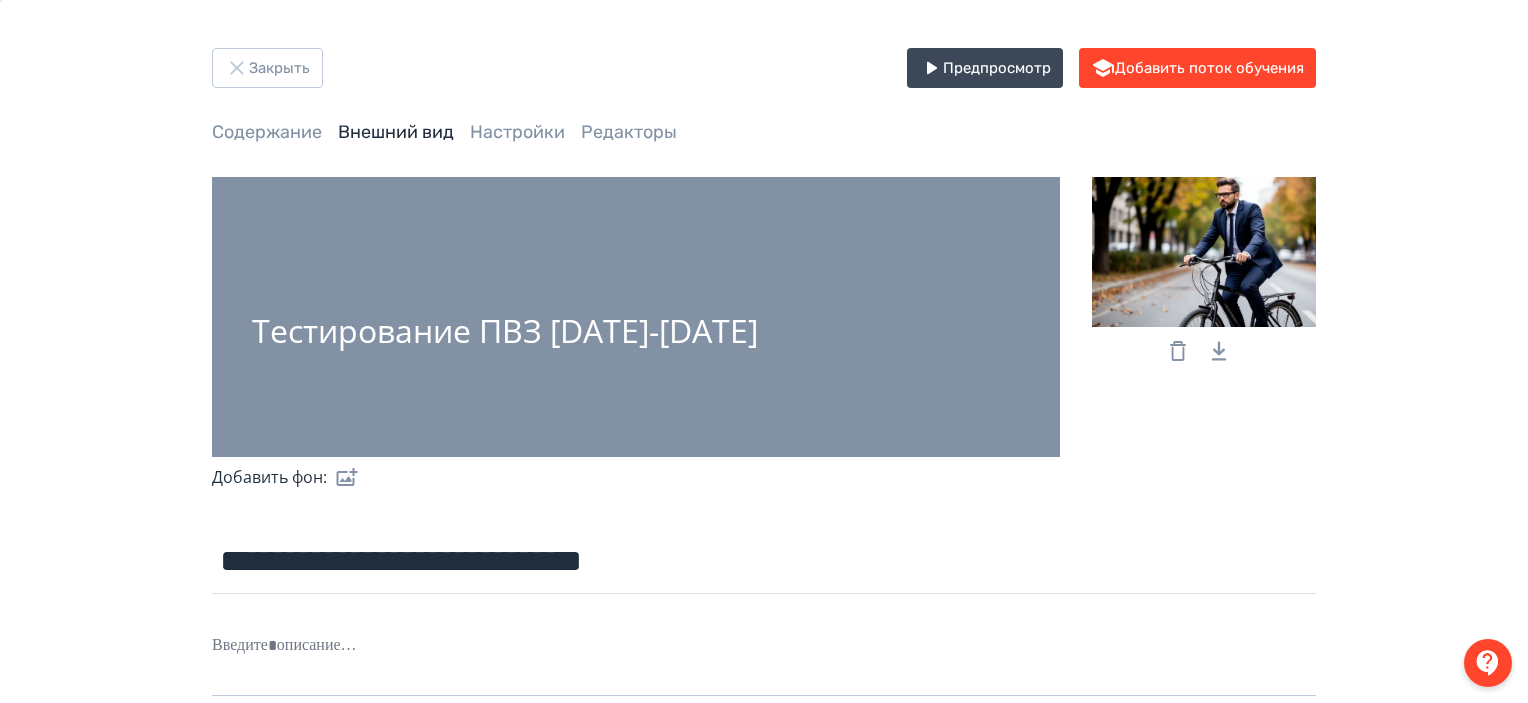 click at bounding box center [1204, 252] 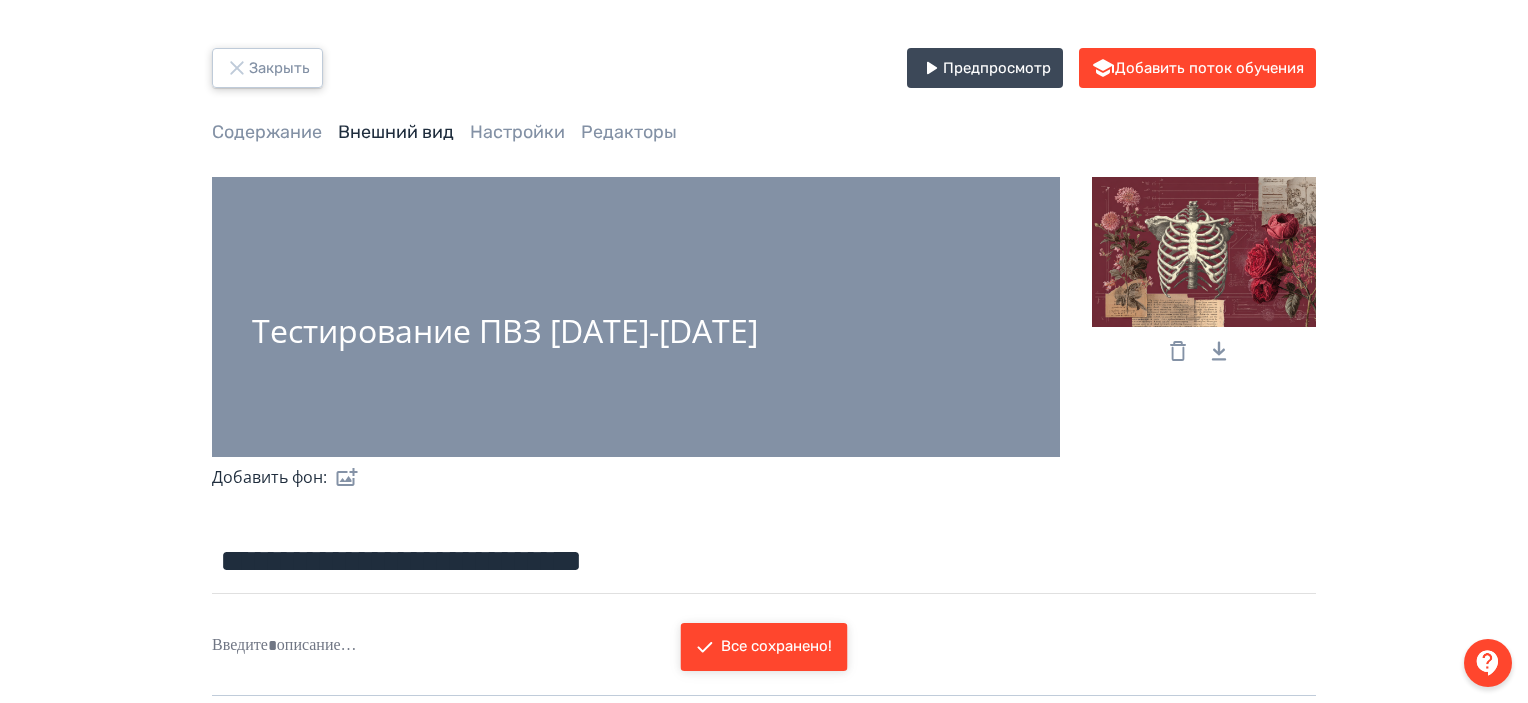 click on "Закрыть" at bounding box center (267, 68) 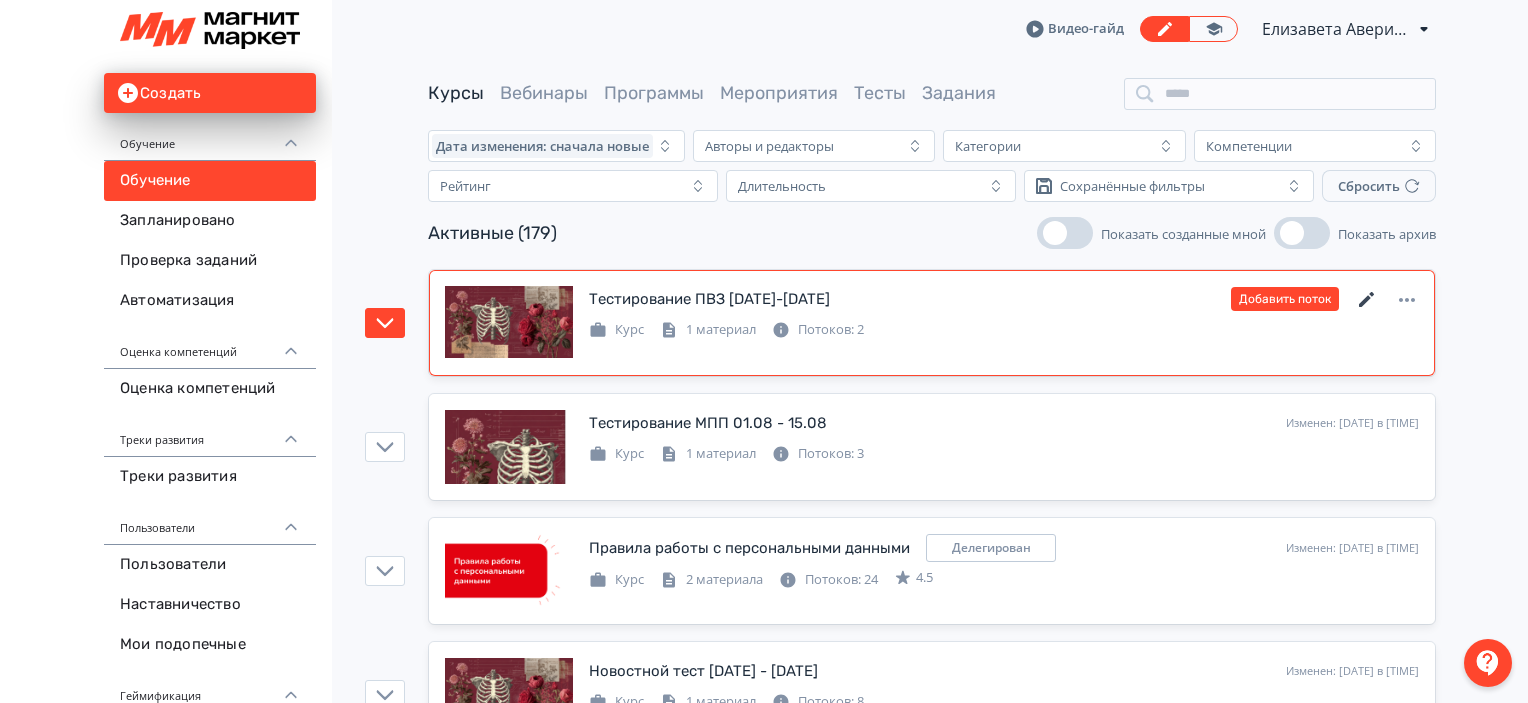 click 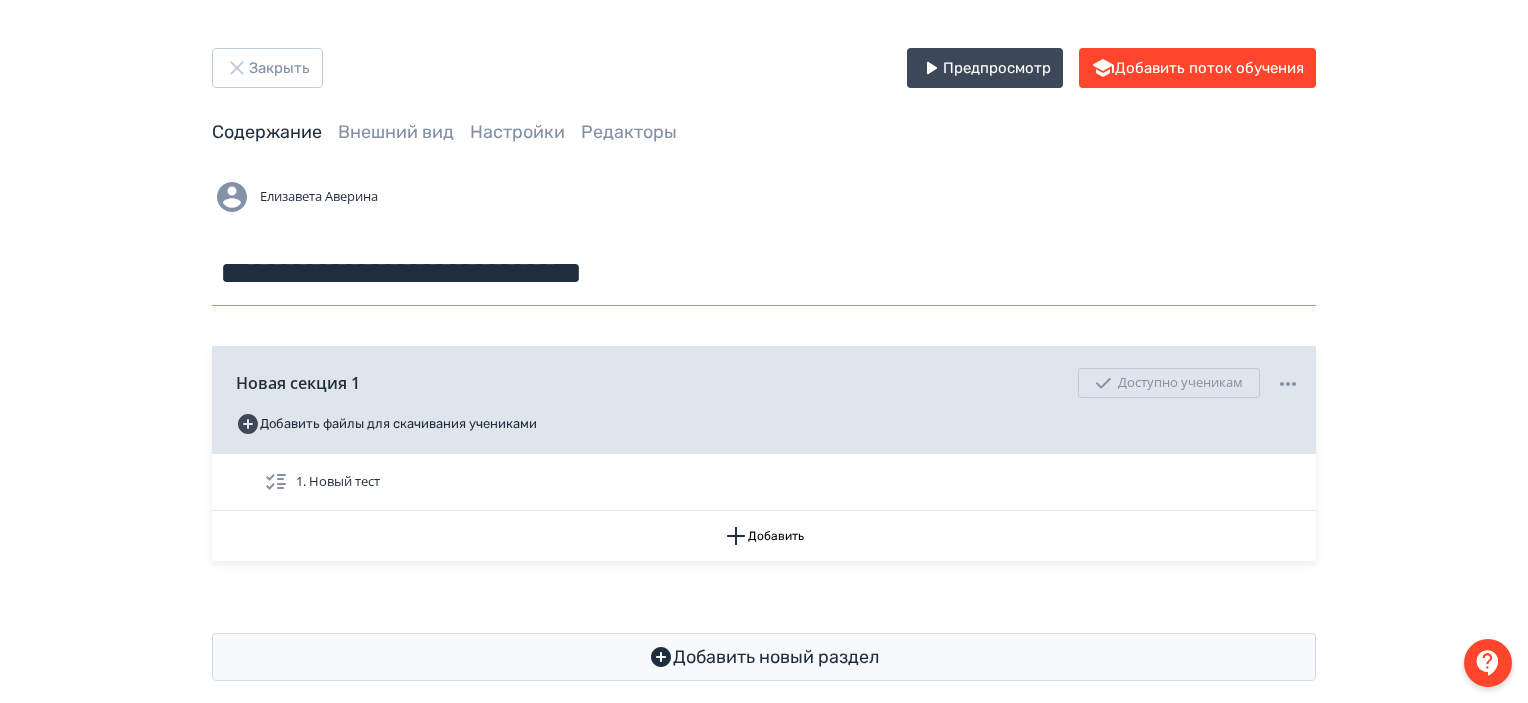 click on "**********" at bounding box center (764, 273) 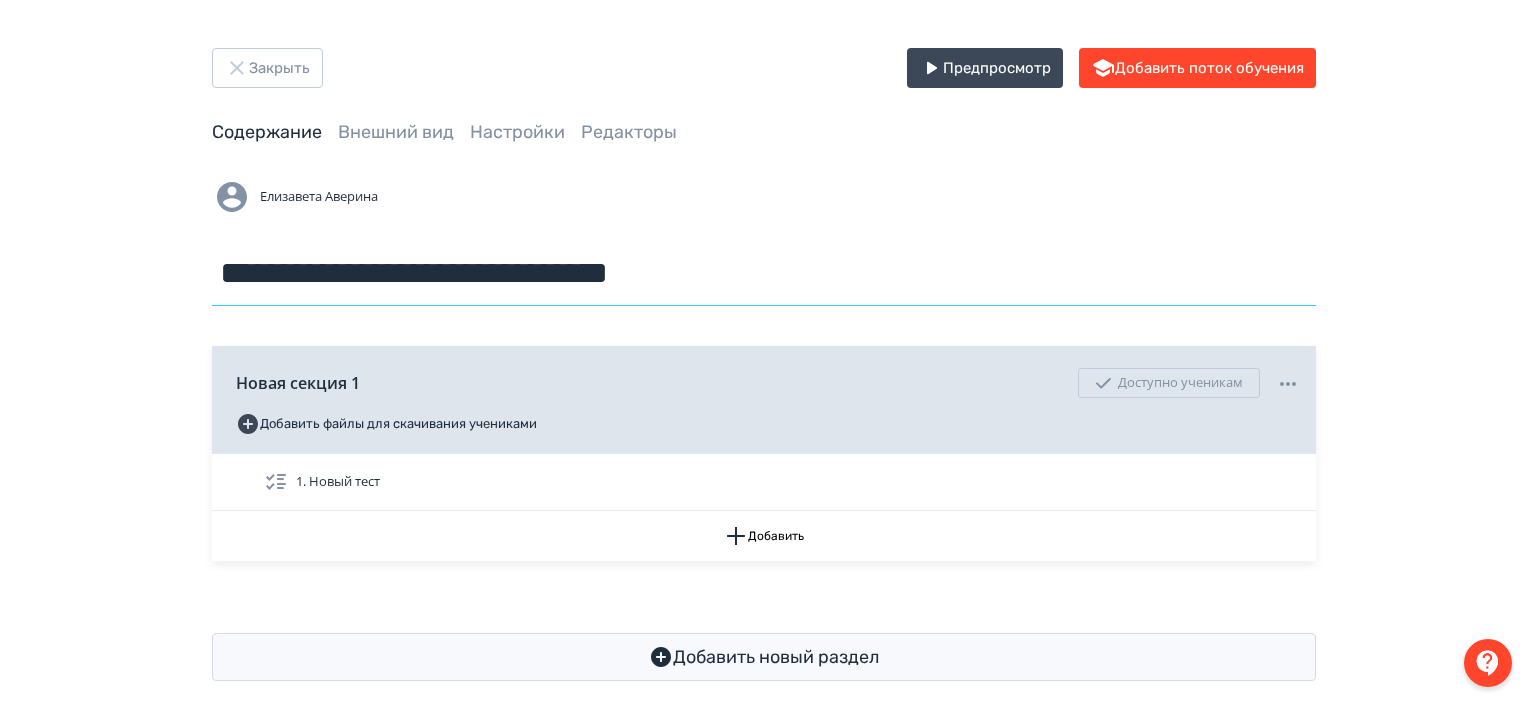 click on "**********" at bounding box center (764, 273) 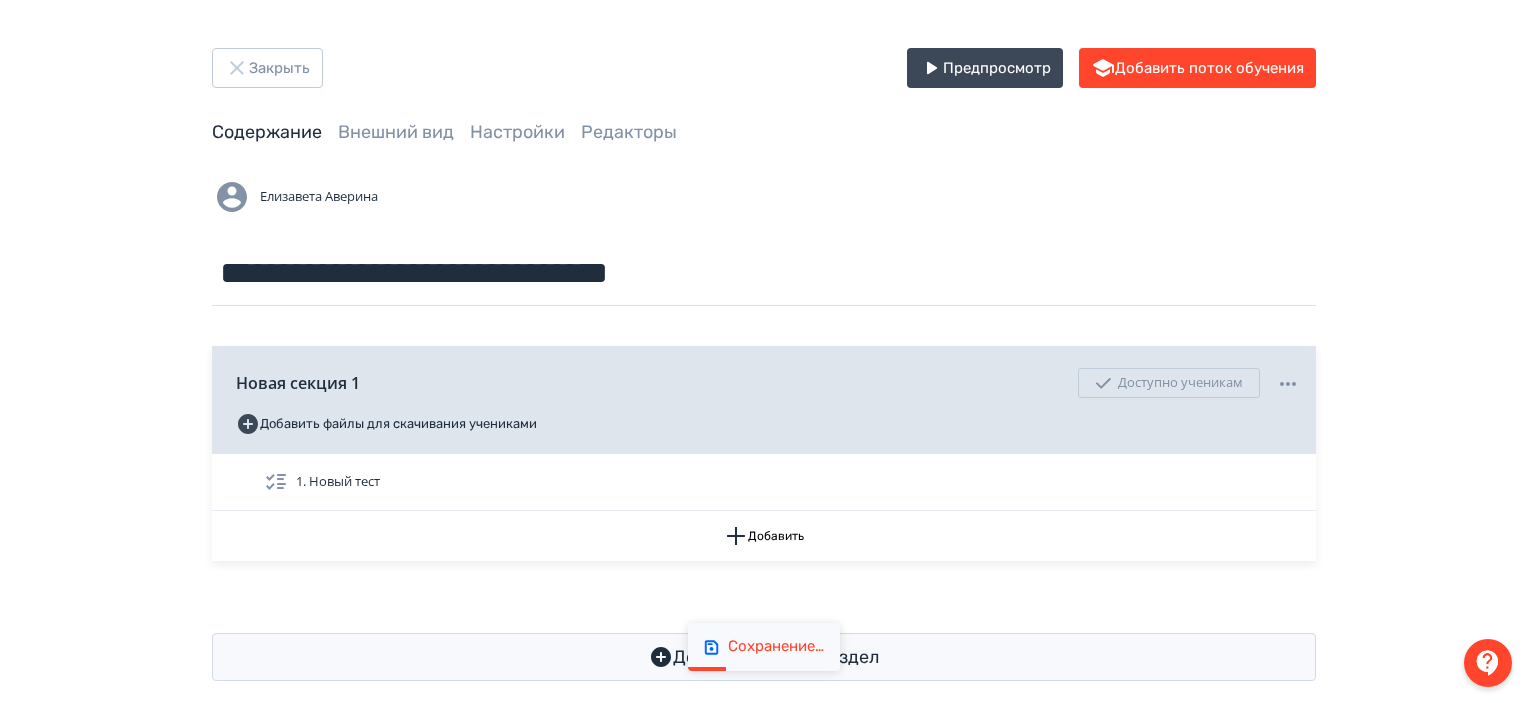 click on "Содержание Внешний вид Настройки Редакторы" at bounding box center (764, 132) 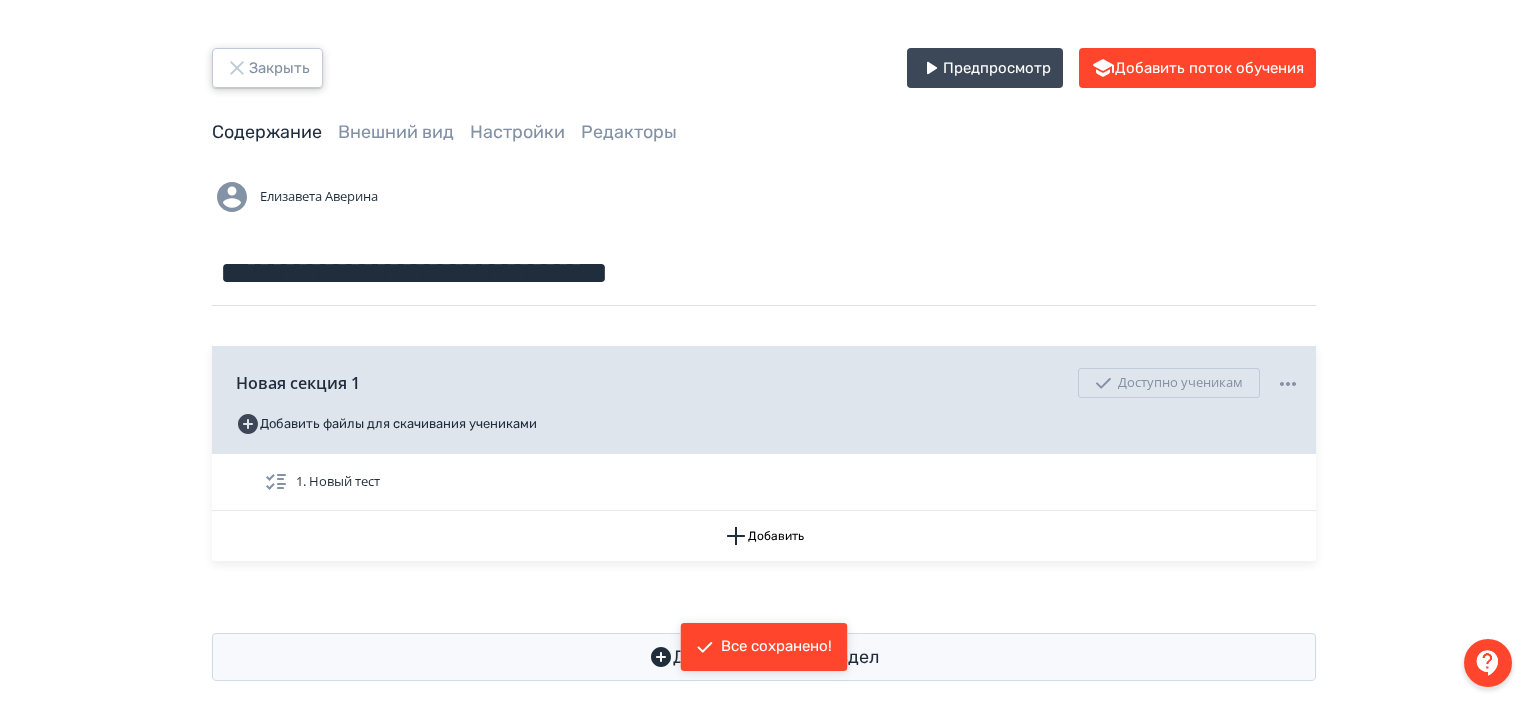 click on "Закрыть" at bounding box center [267, 68] 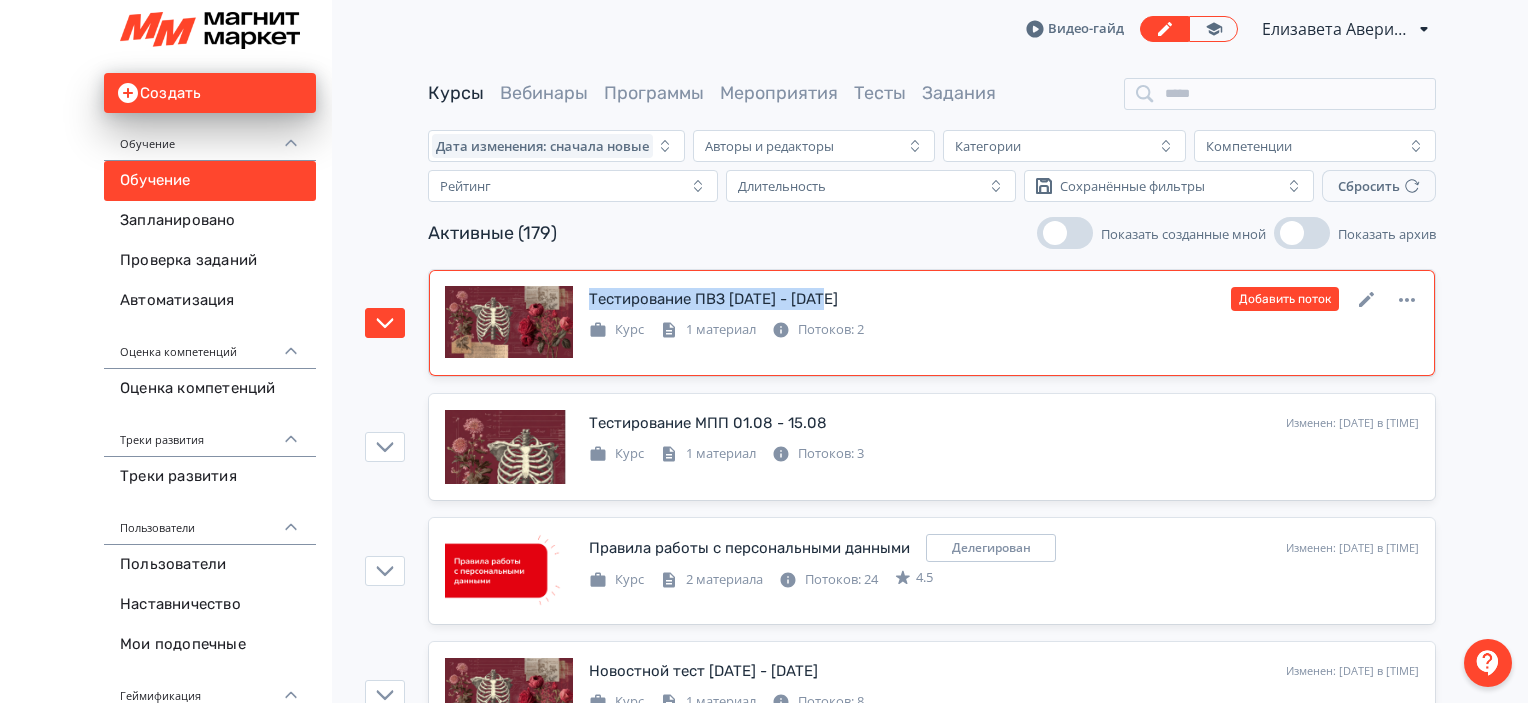 drag, startPoint x: 876, startPoint y: 293, endPoint x: 587, endPoint y: 298, distance: 289.04324 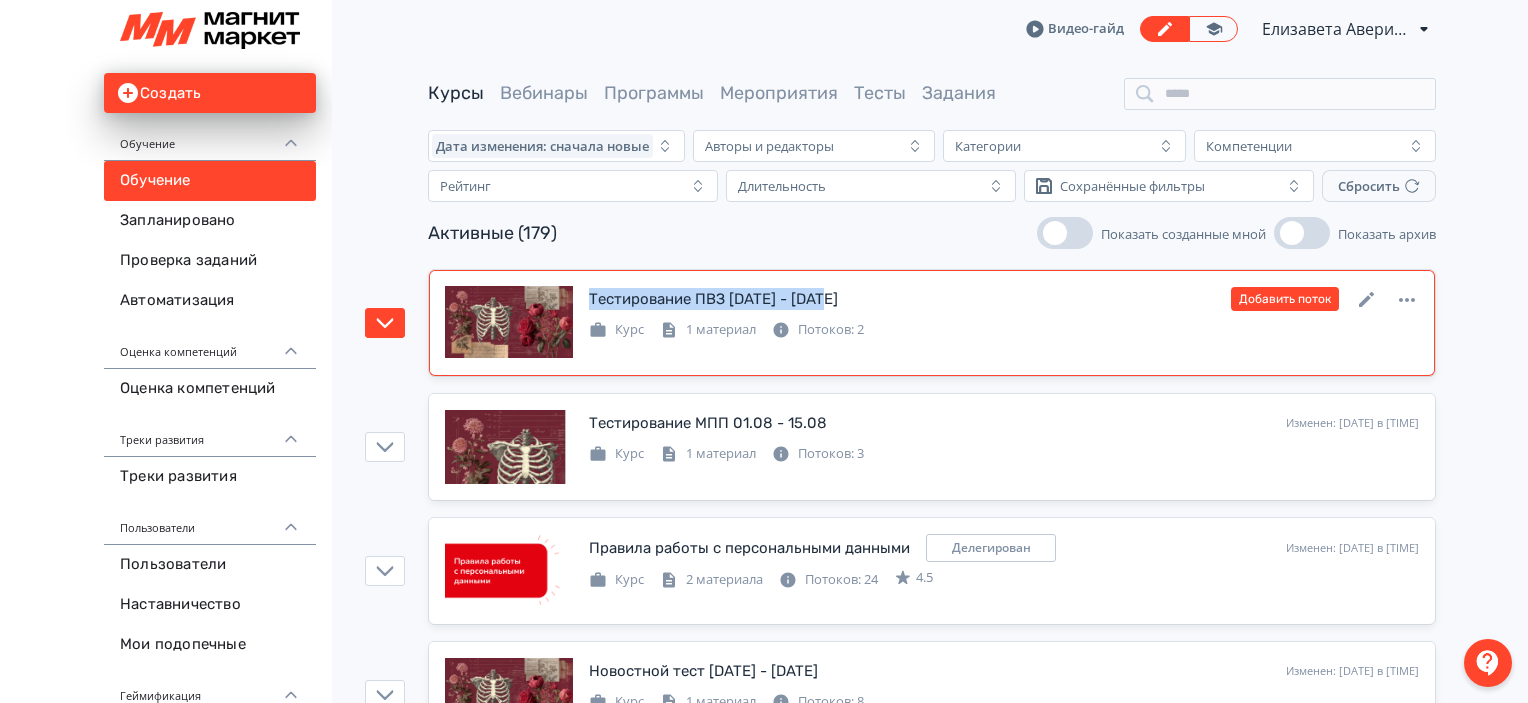 click on "Тестирование ПВЗ [DATE] - [DATE] Изменен: [DATE] в [TIME] Добавить поток Курс 1 материал Потоков: 2" at bounding box center [932, 323] 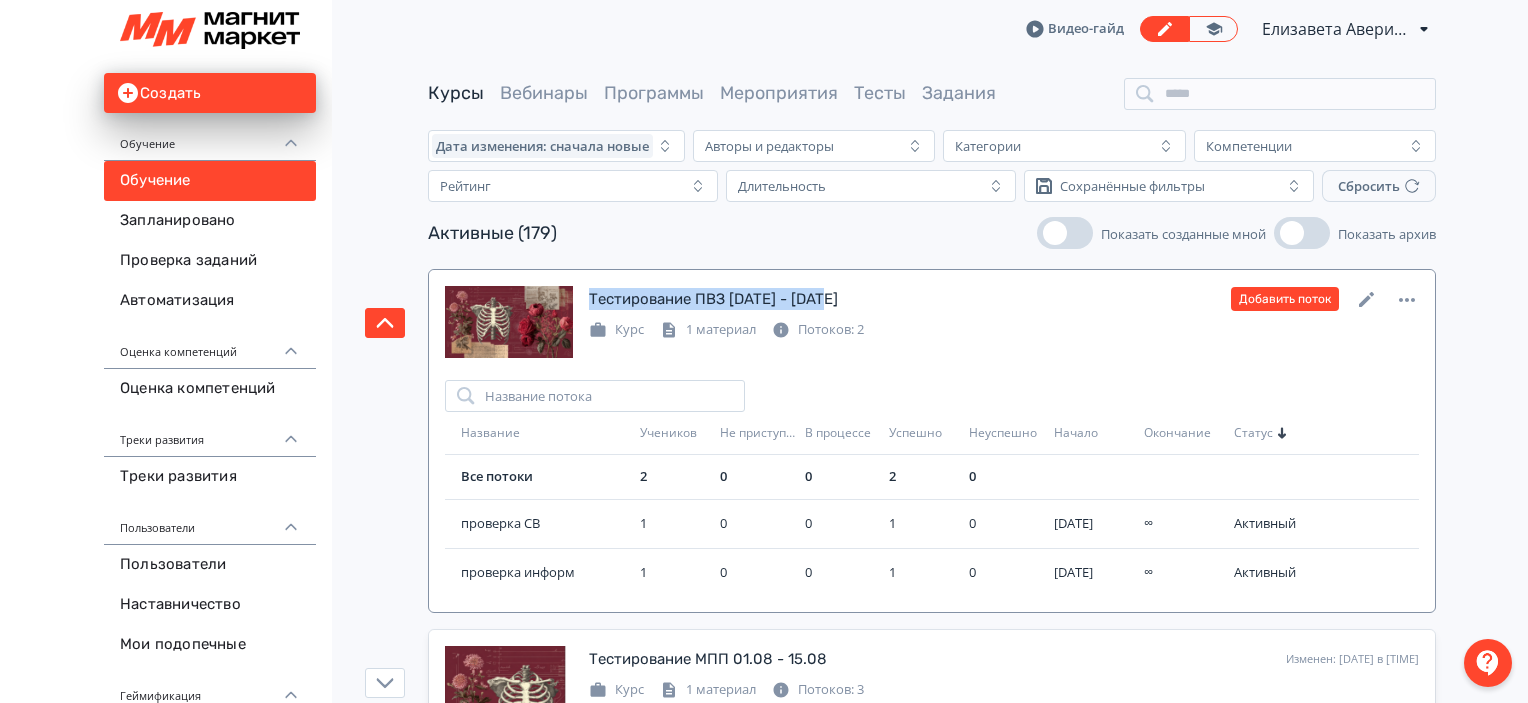 copy on "Тестирование ПВЗ [DATE] - [DATE]" 